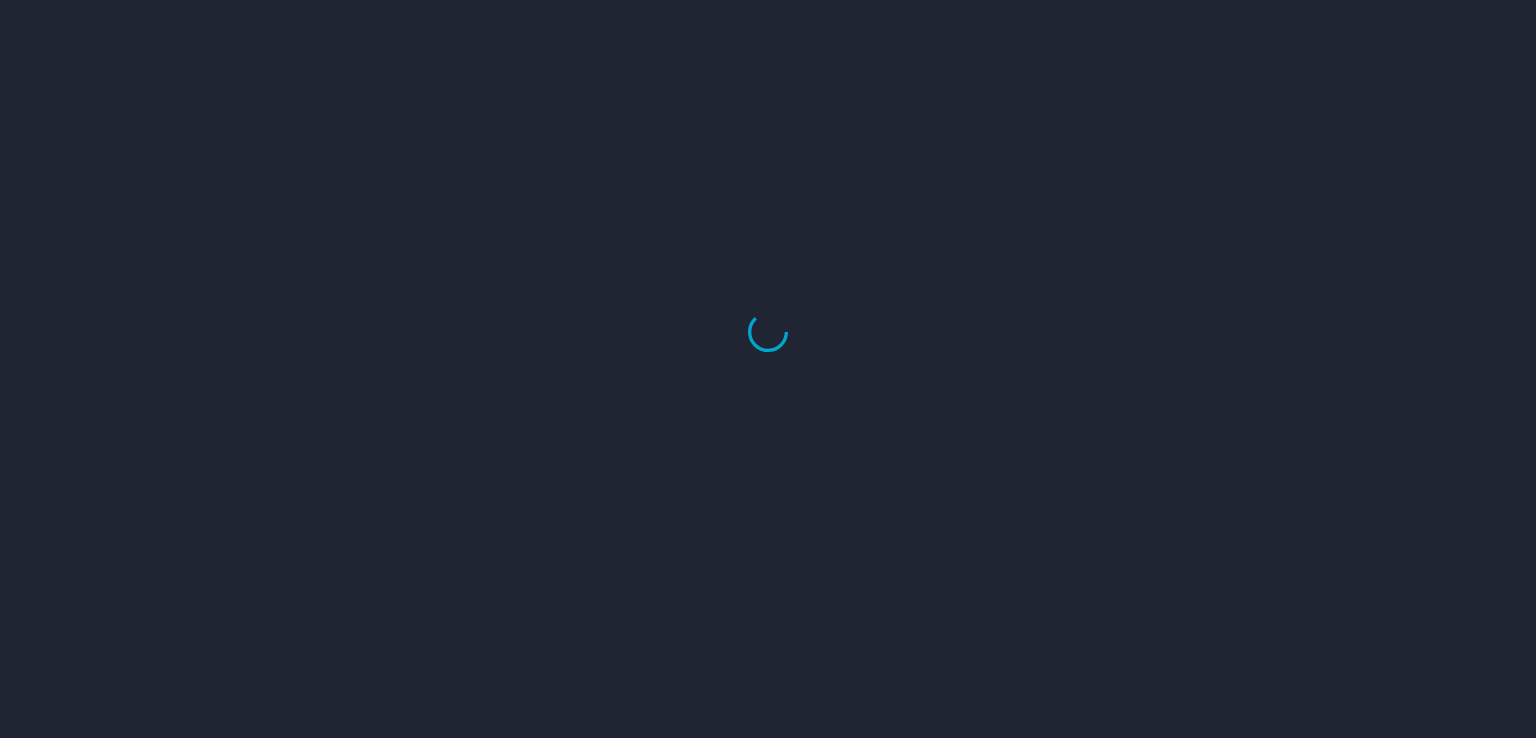 scroll, scrollTop: 0, scrollLeft: 0, axis: both 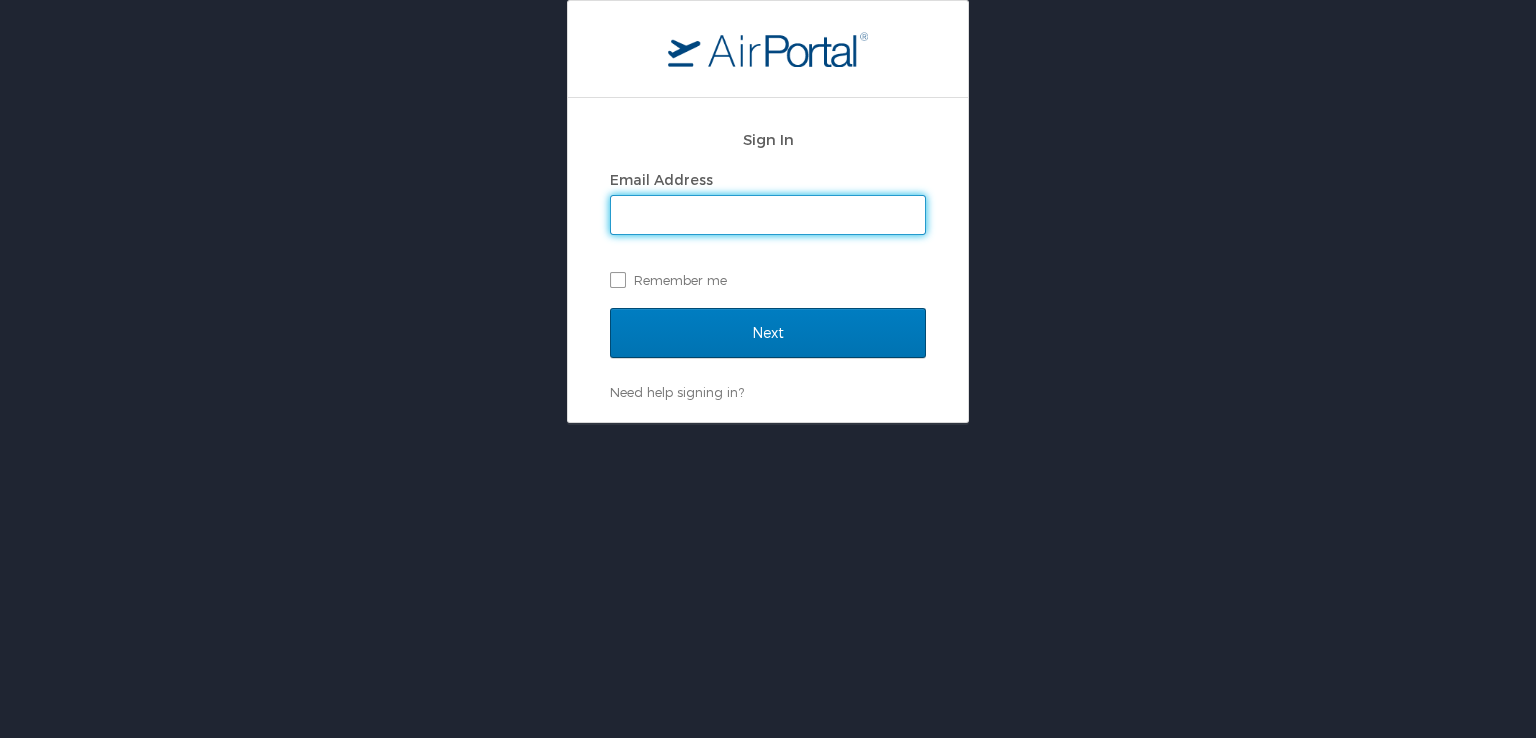 click on "Email Address" at bounding box center [768, 215] 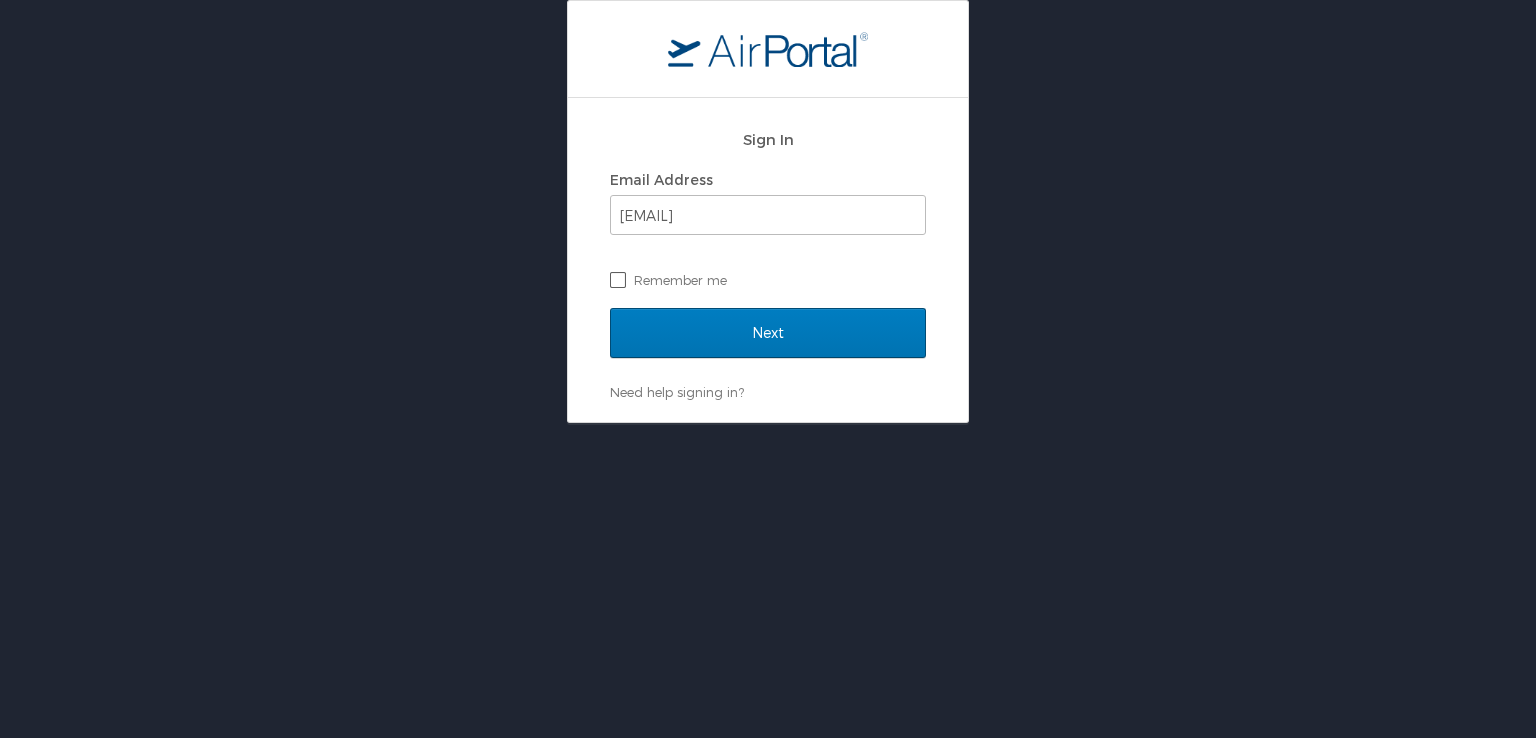 click on "Remember me" at bounding box center [768, 280] 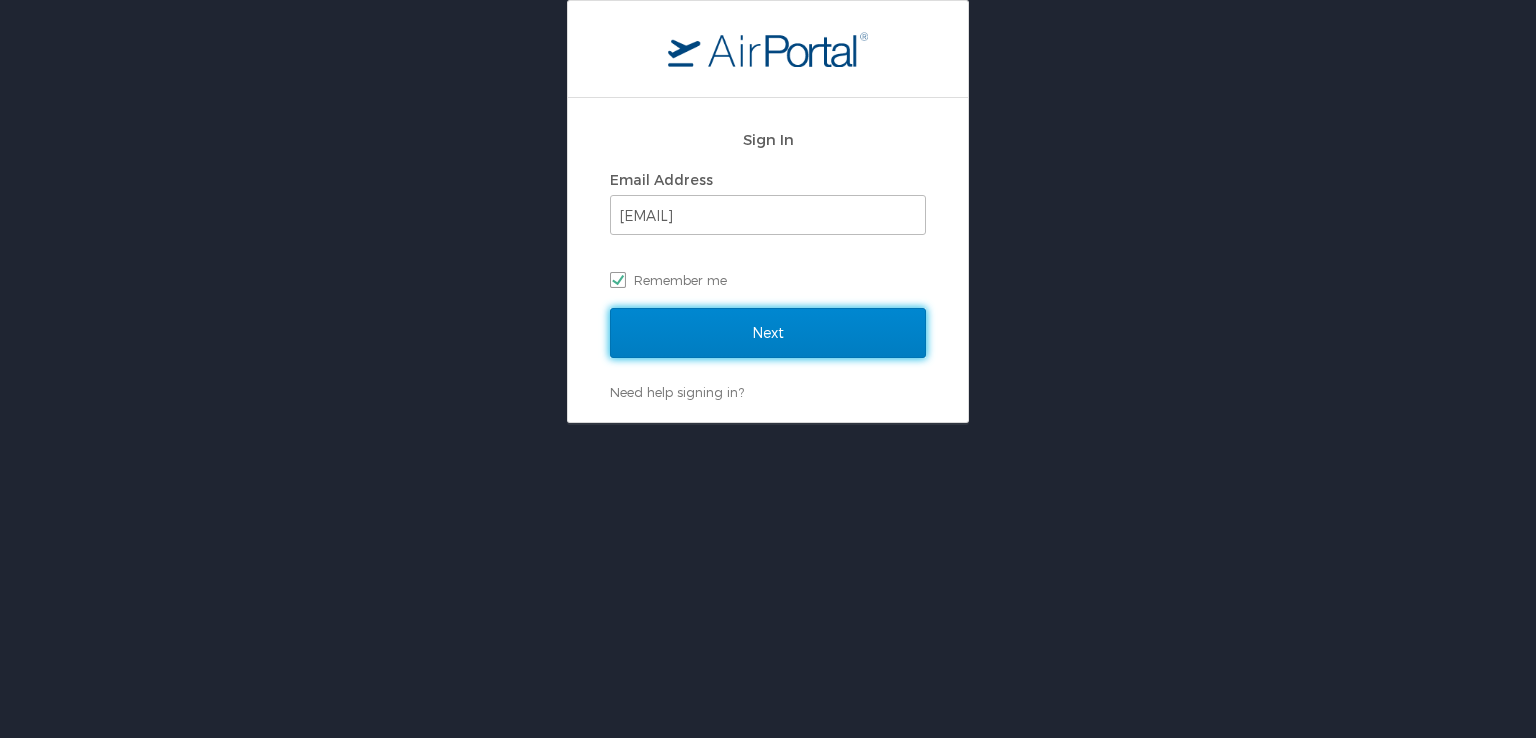 click on "Next" at bounding box center (768, 333) 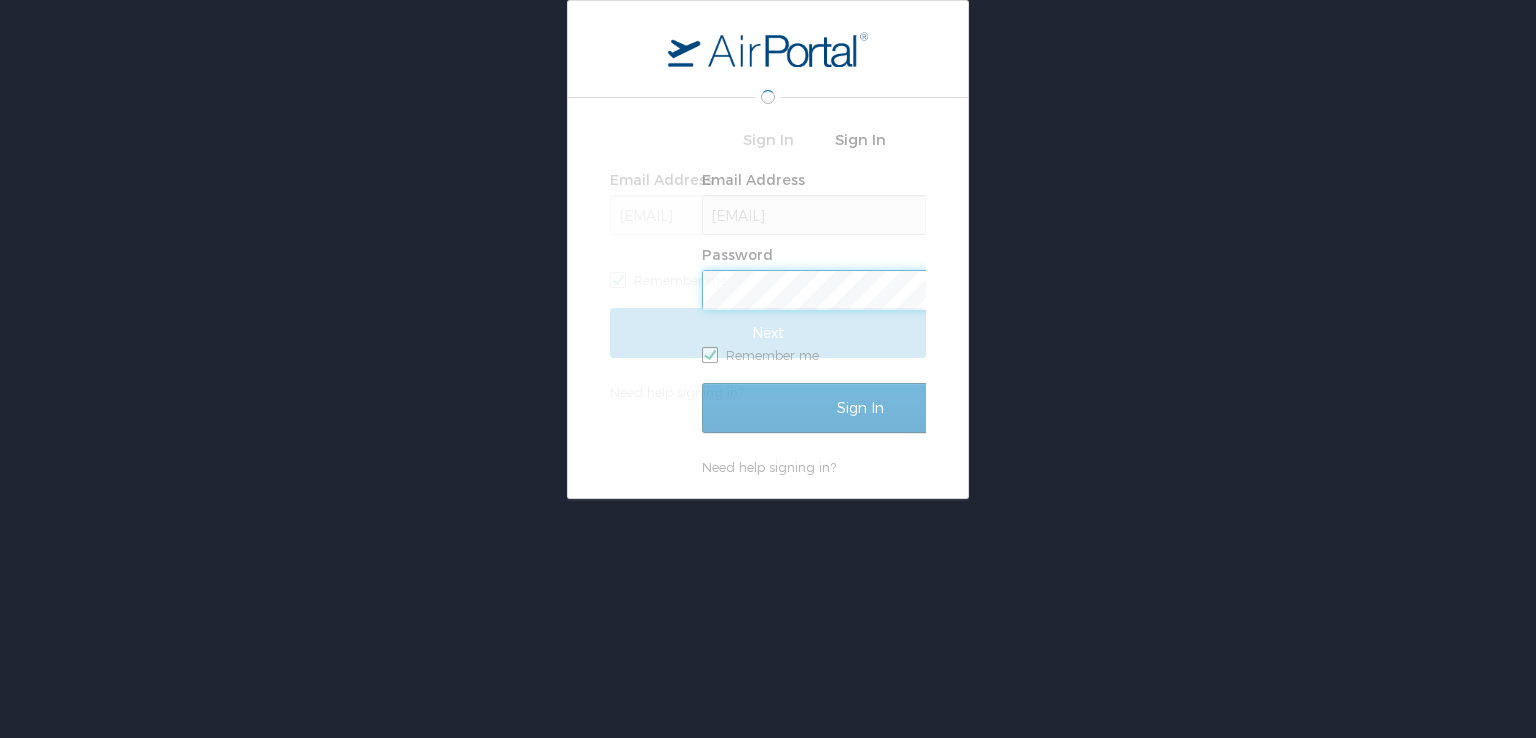 scroll, scrollTop: 0, scrollLeft: 0, axis: both 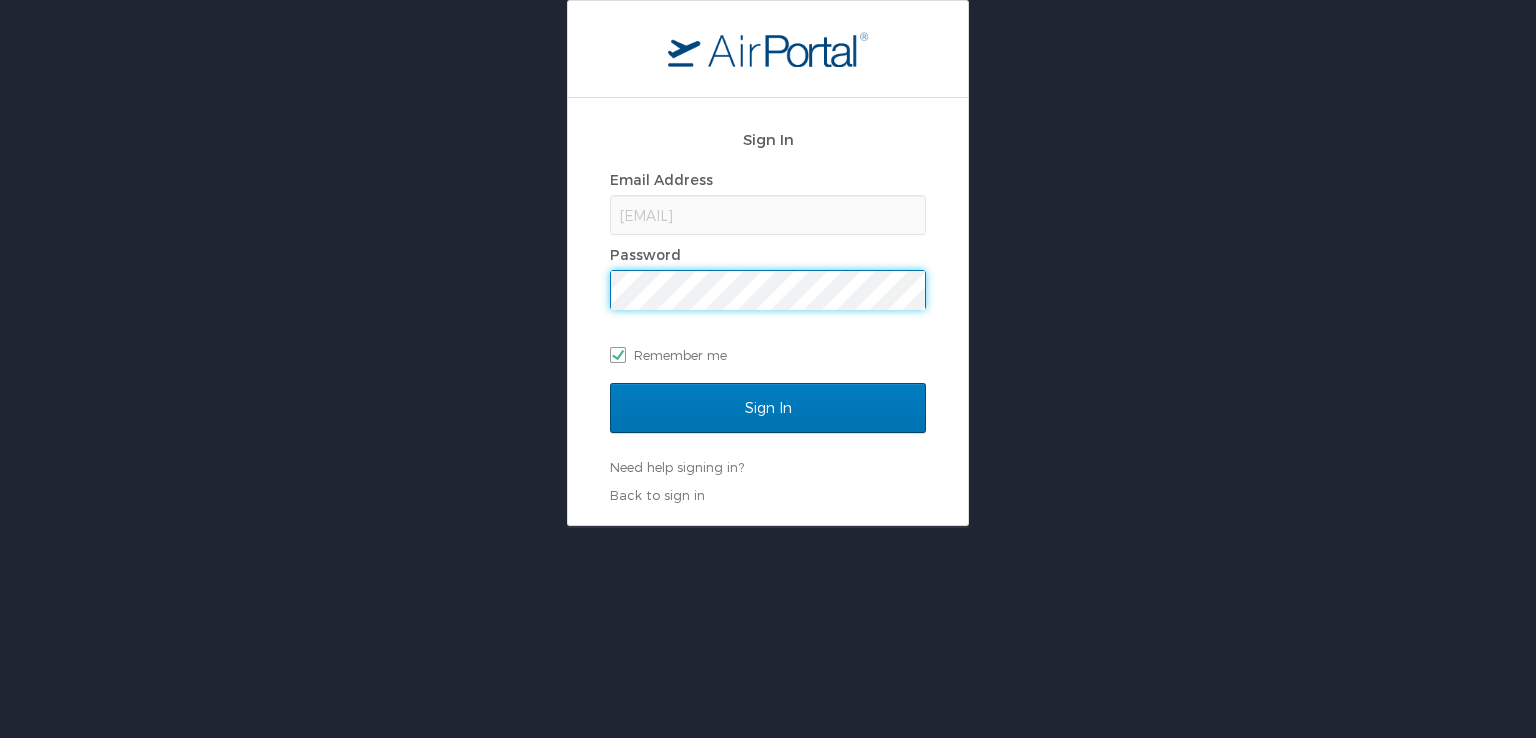 click on "Sign In" at bounding box center [768, 408] 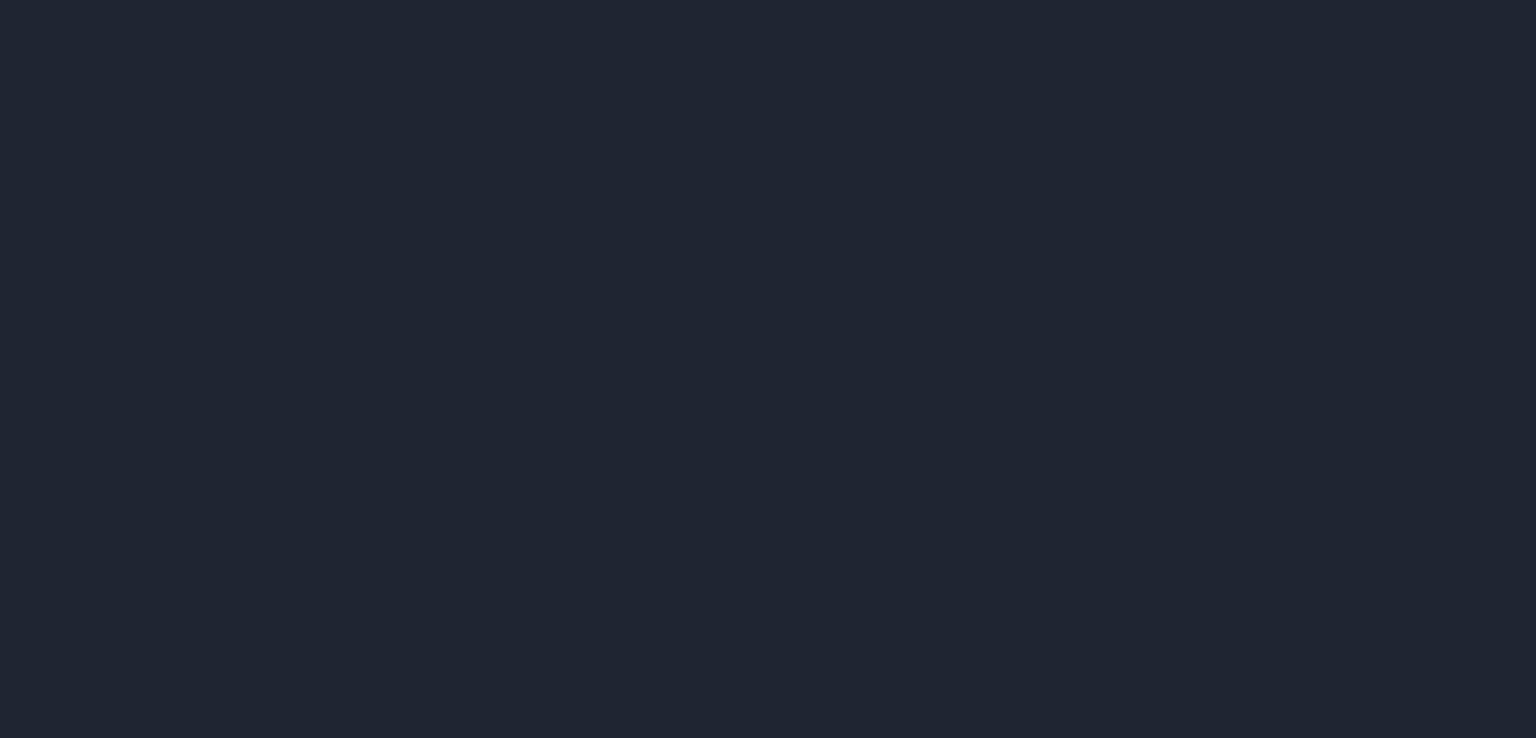 scroll, scrollTop: 0, scrollLeft: 0, axis: both 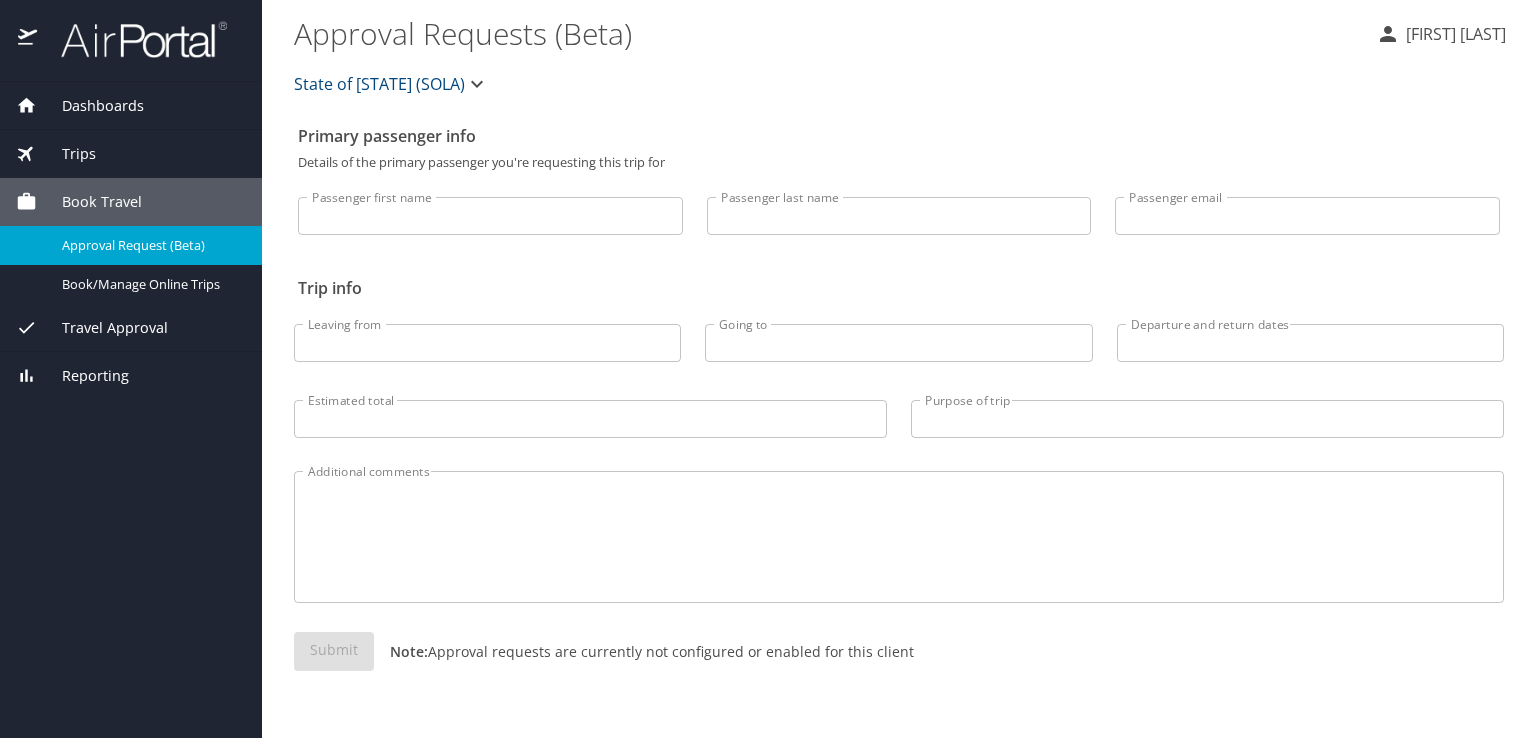 click on "Dashboards" at bounding box center (90, 106) 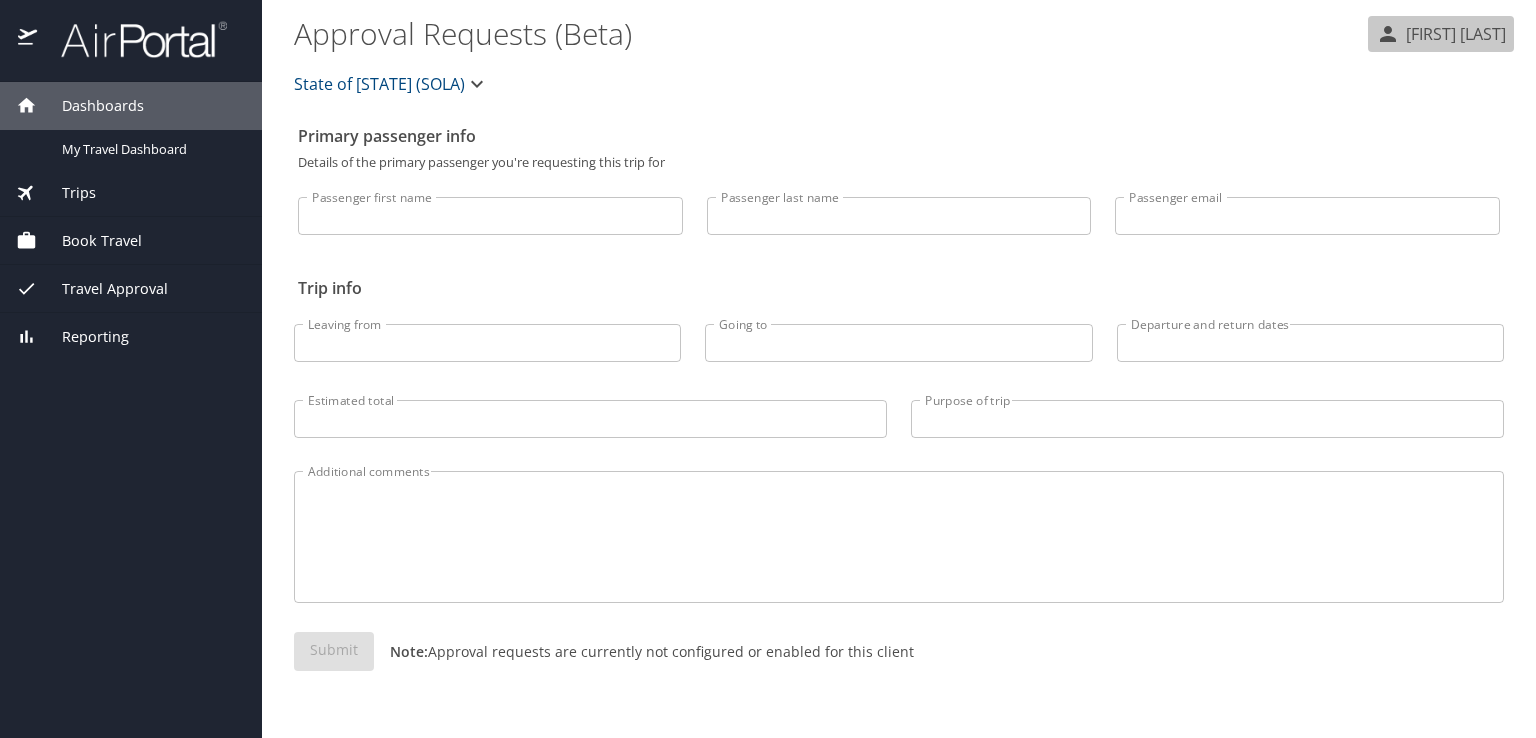 click on "[FIRST] [LAST]" at bounding box center [1453, 34] 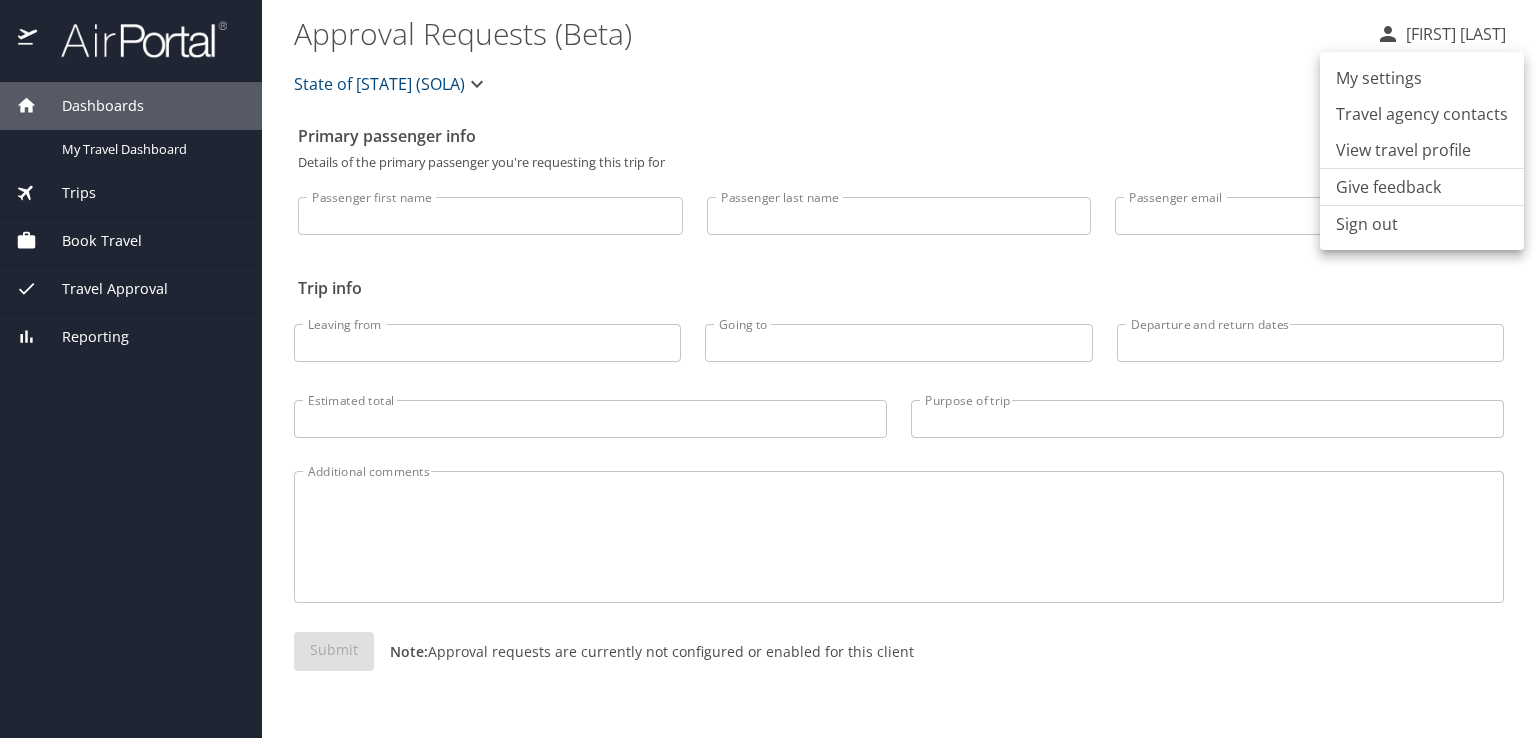 click on "View travel profile" at bounding box center [1422, 150] 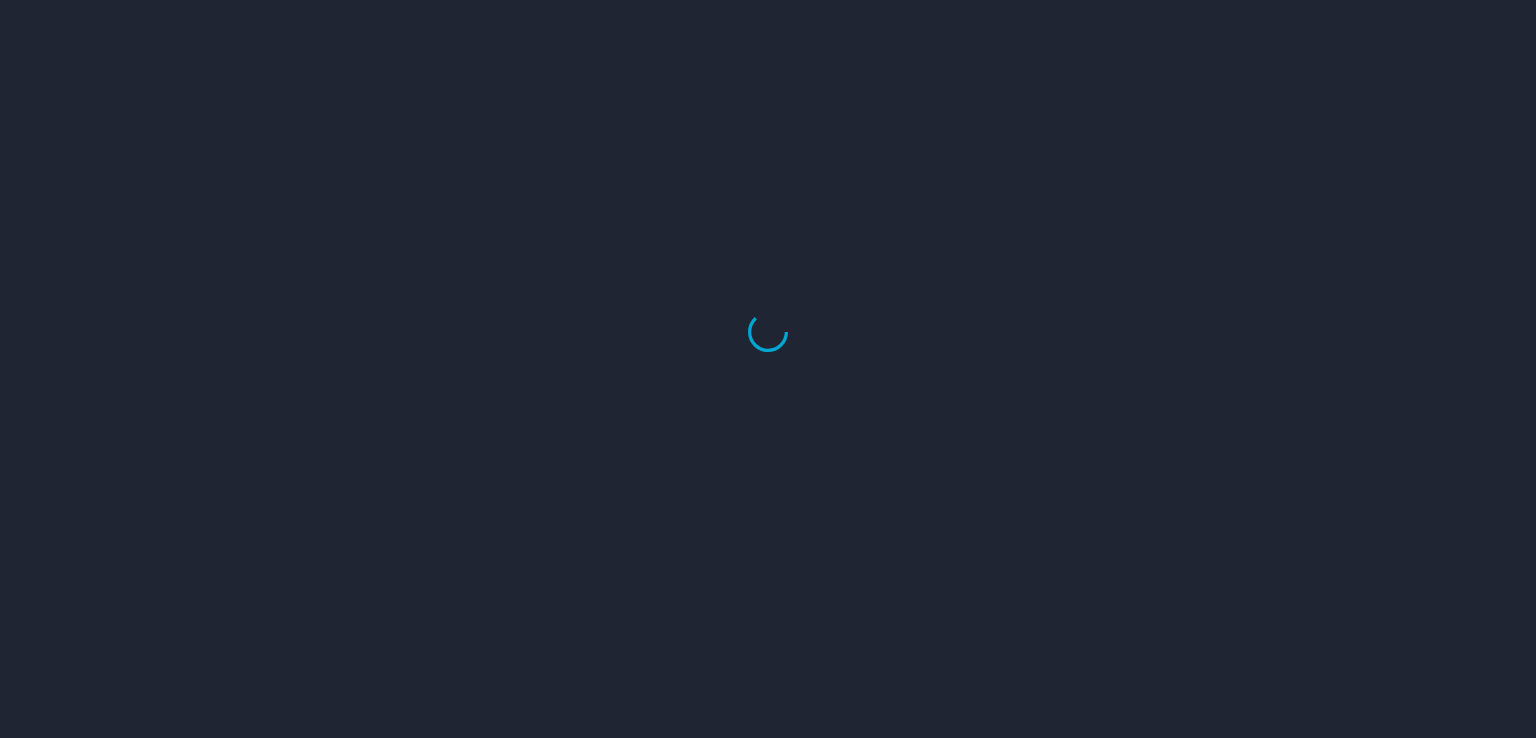 scroll, scrollTop: 0, scrollLeft: 0, axis: both 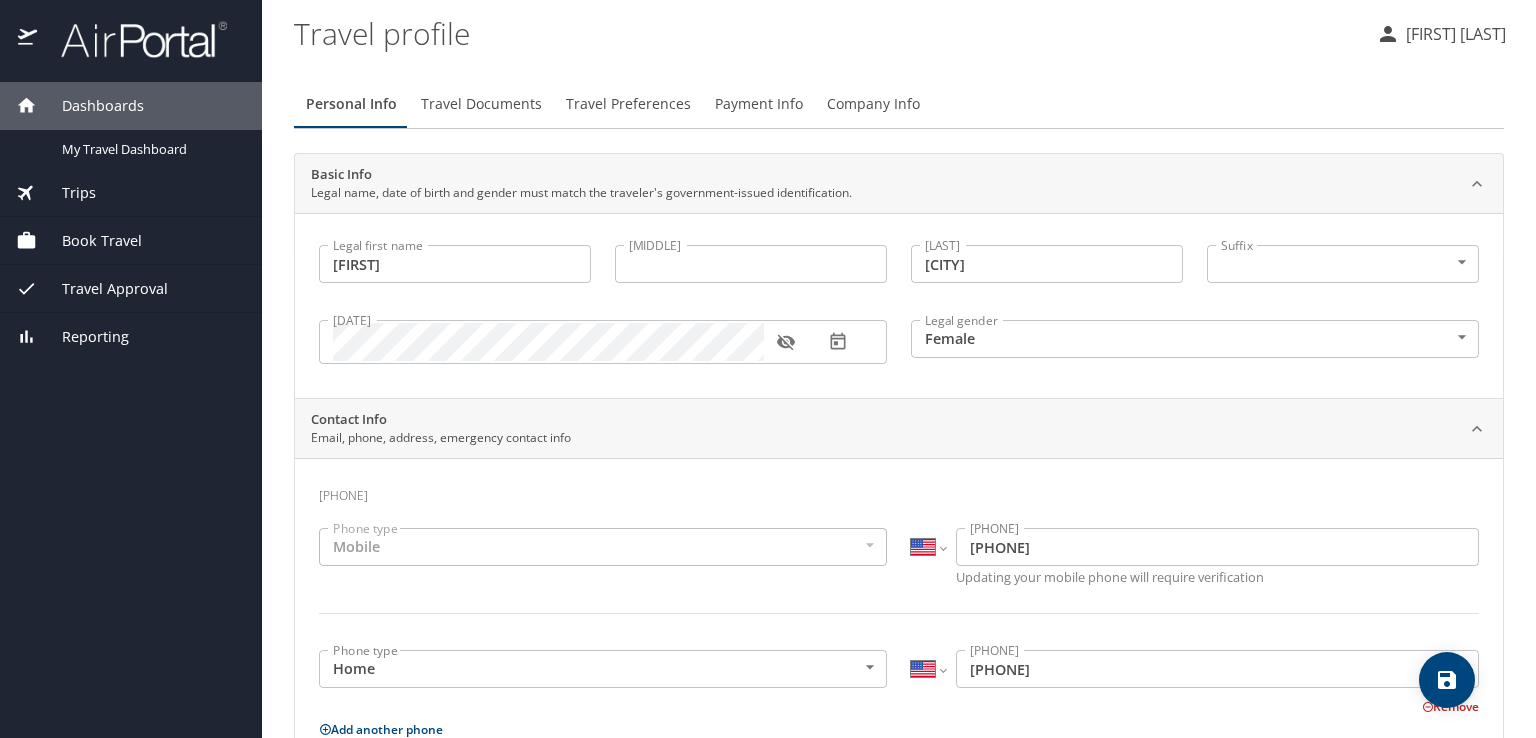 click on "[FIRST] [LAST]" at bounding box center (1453, 34) 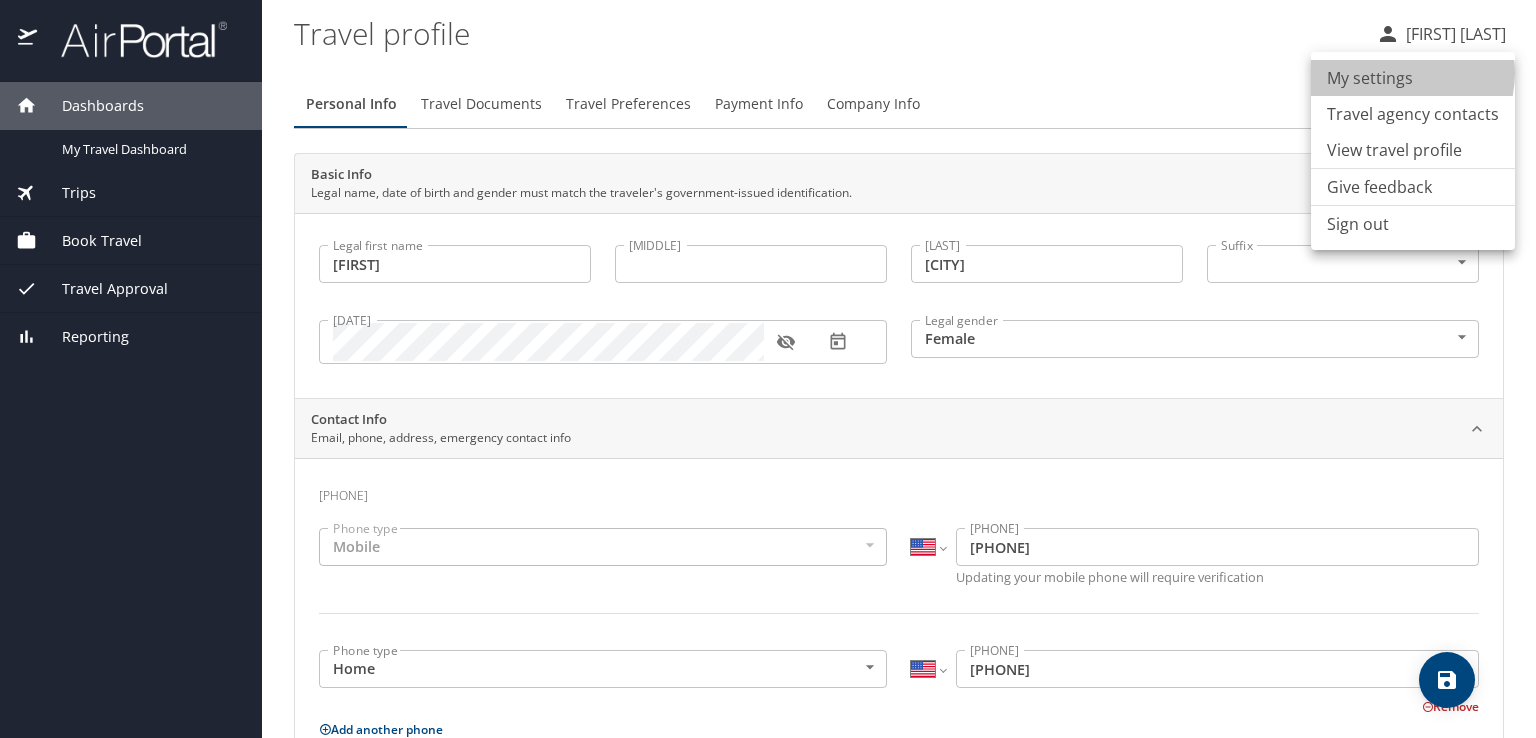 click on "My settings" at bounding box center [1413, 78] 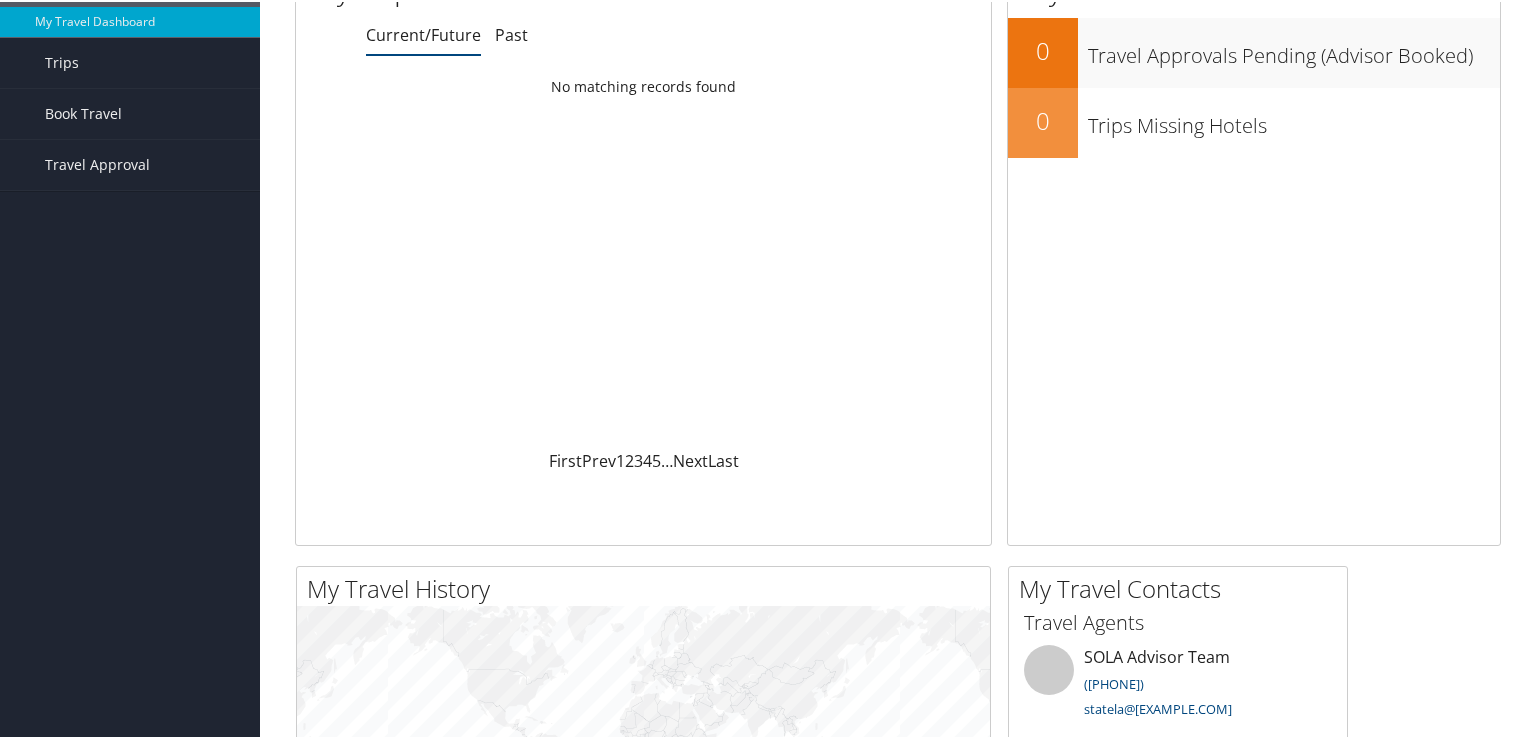 scroll, scrollTop: 0, scrollLeft: 0, axis: both 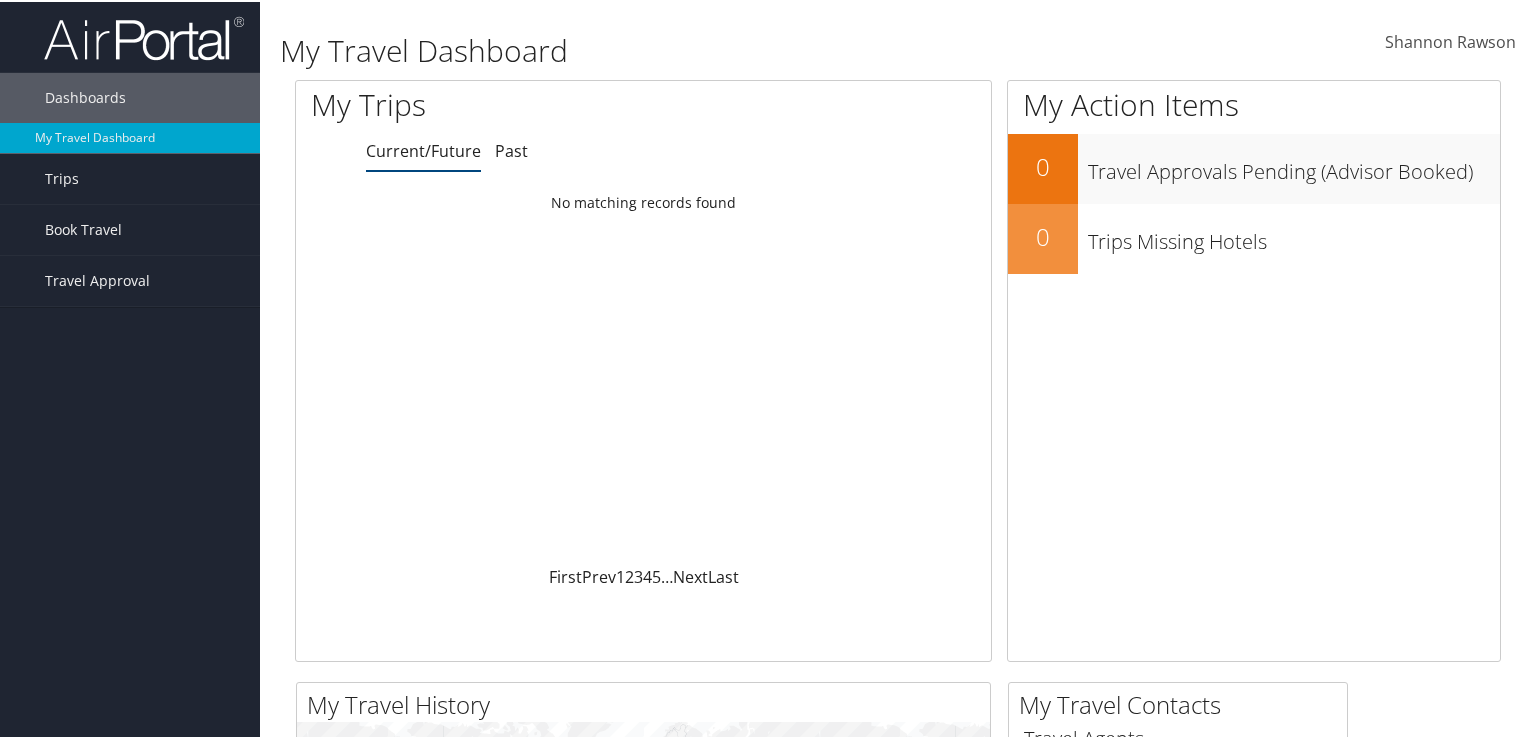 click at bounding box center [1516, 40] 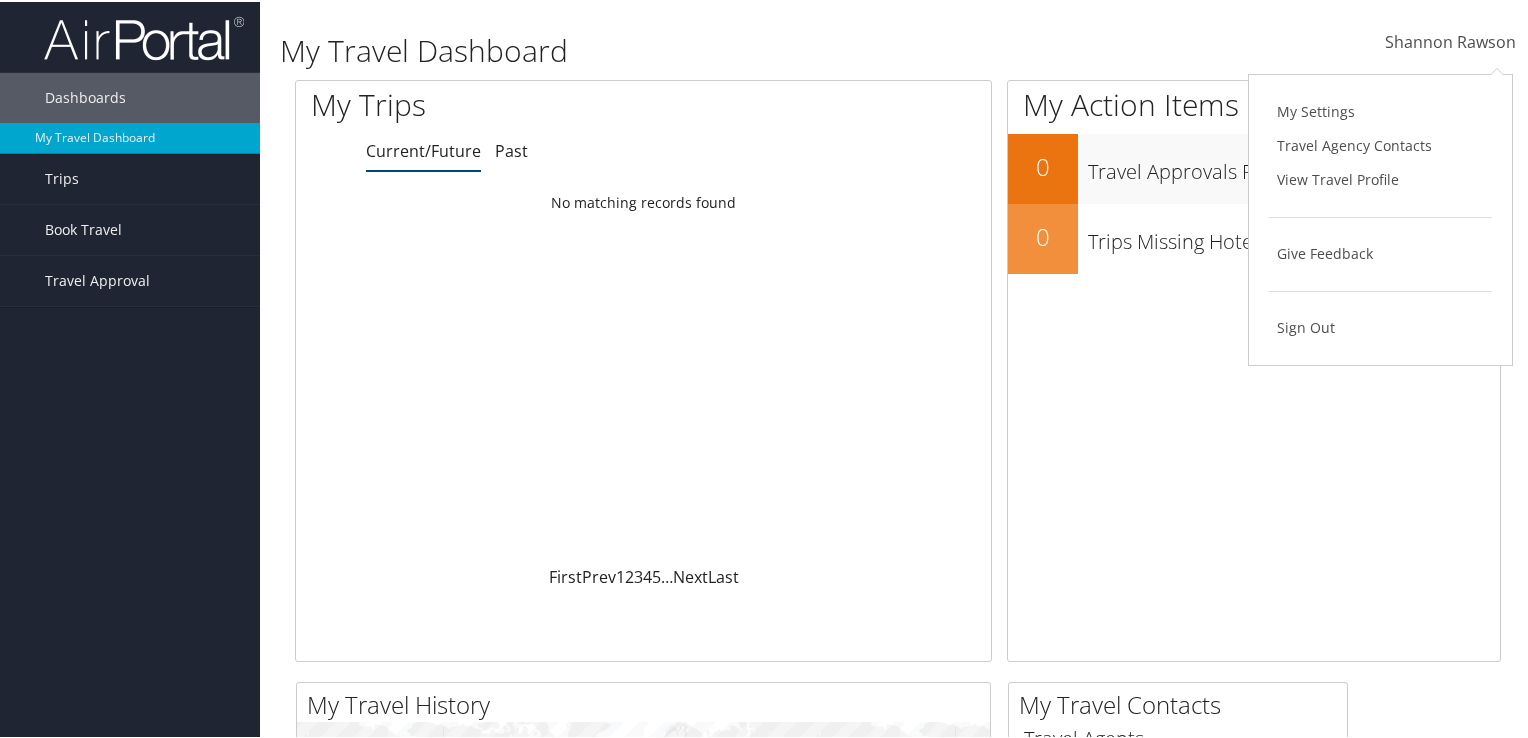 click on "My Travel Dashboard
Shannon Rawson
Shannon Rawson
My Settings
Travel Agency Contacts
View Travel Profile
Give Feedback
1" at bounding box center (898, 755) 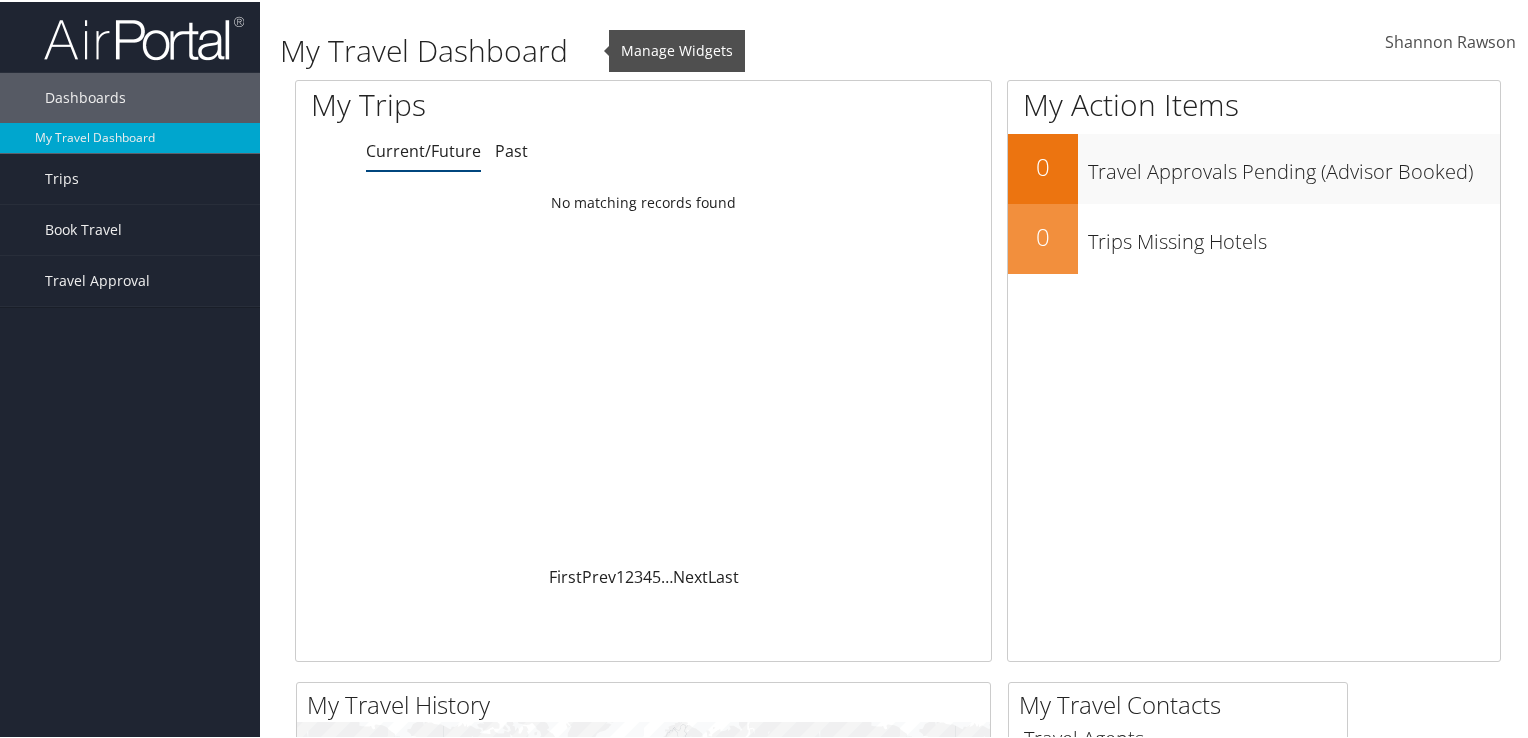 click at bounding box center [568, 48] 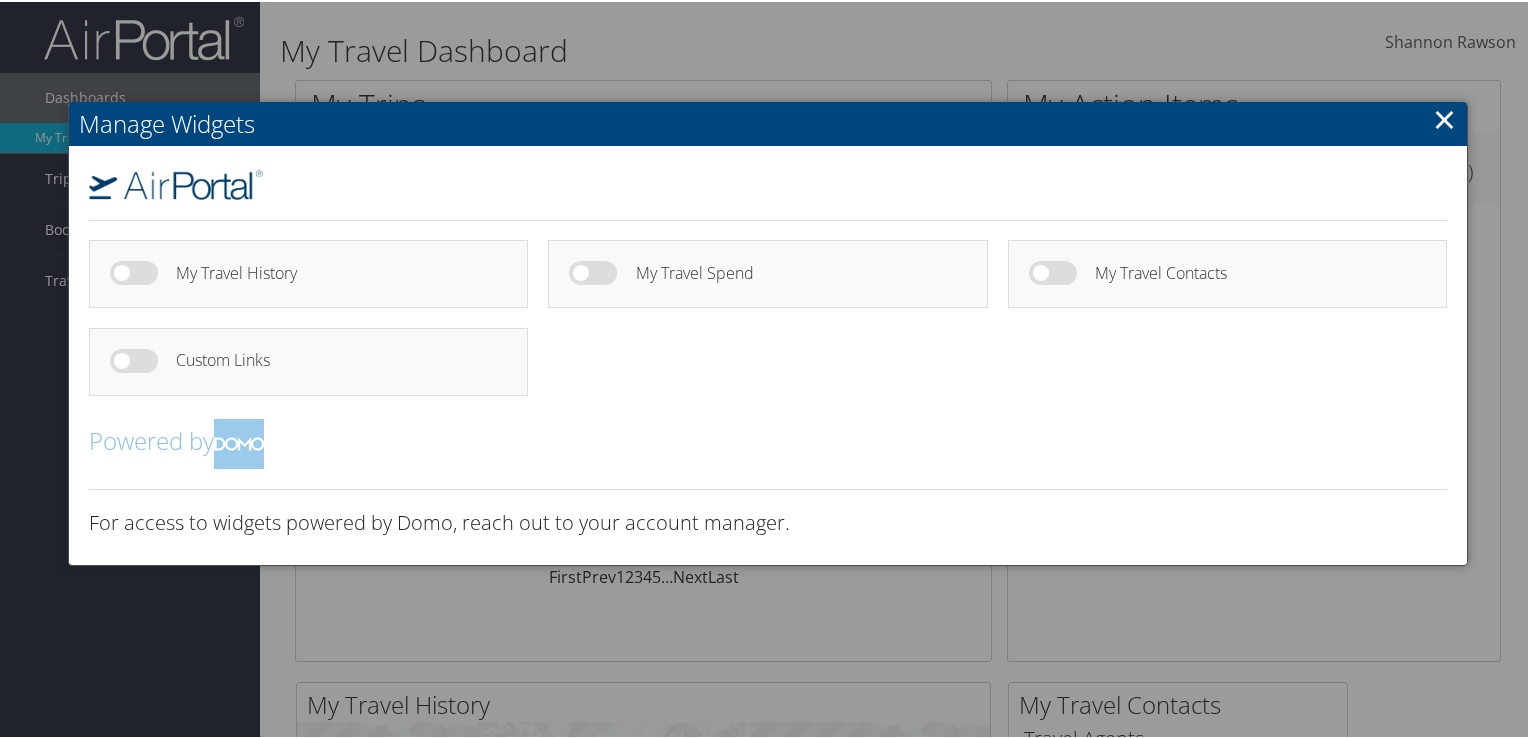 click on "×" at bounding box center (1444, 117) 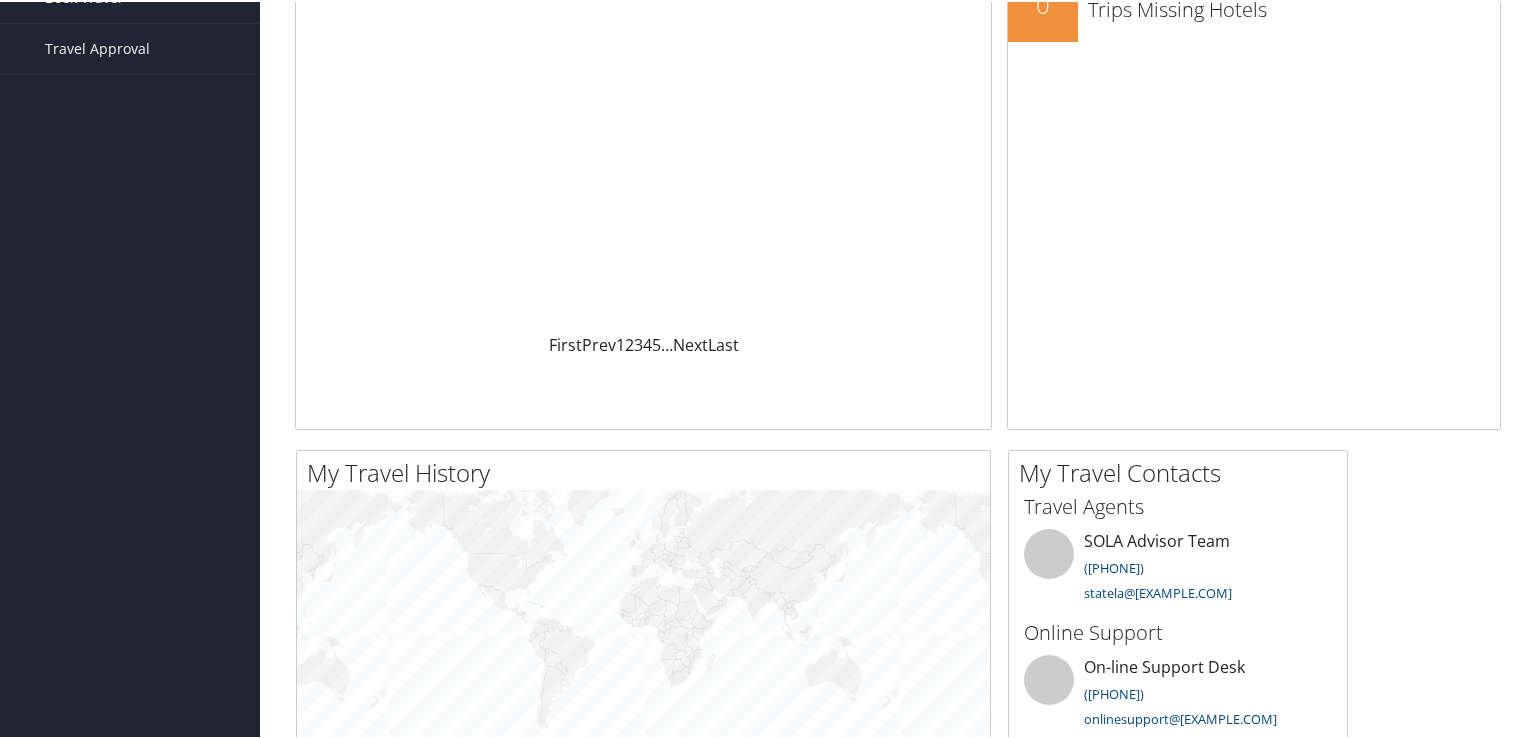 scroll, scrollTop: 0, scrollLeft: 0, axis: both 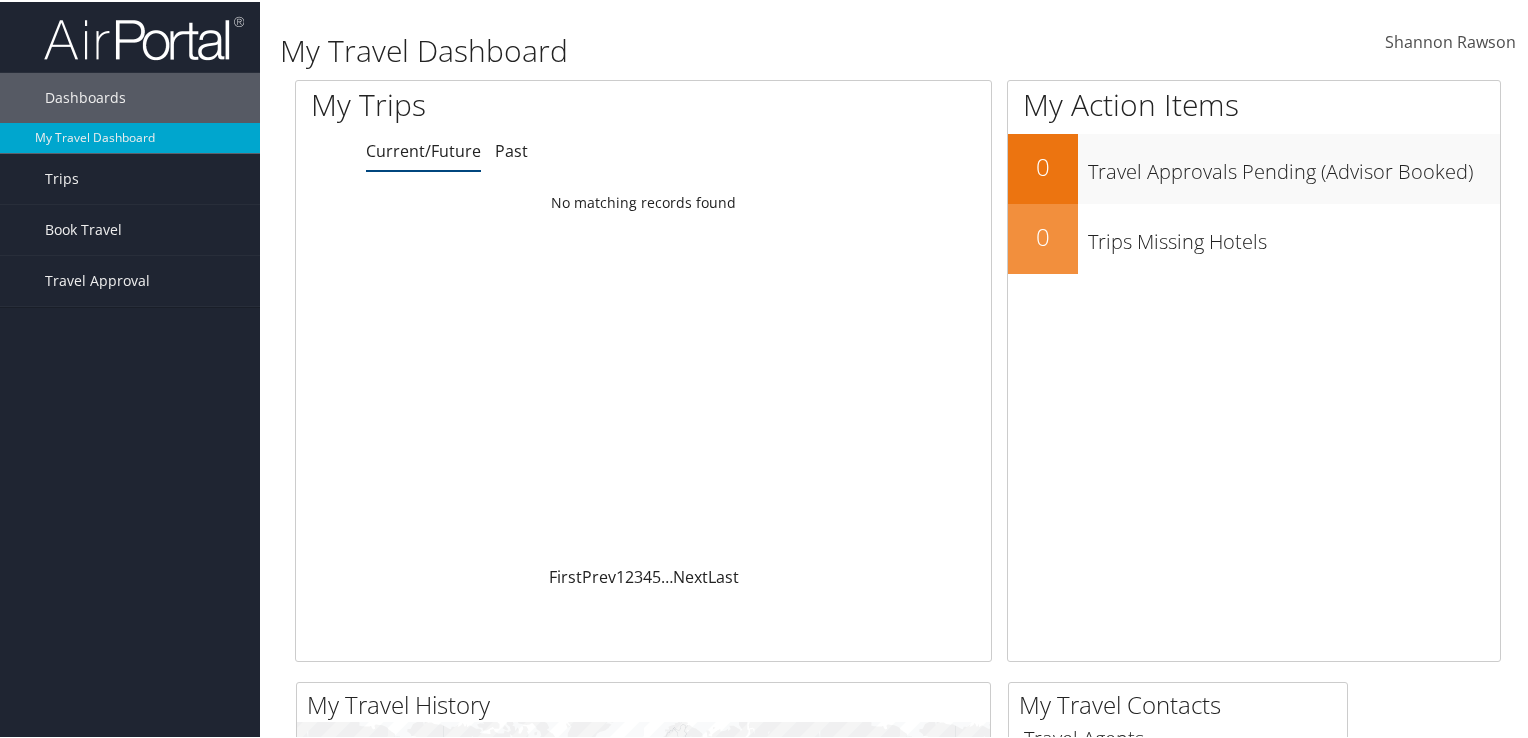 click at bounding box center [1516, 40] 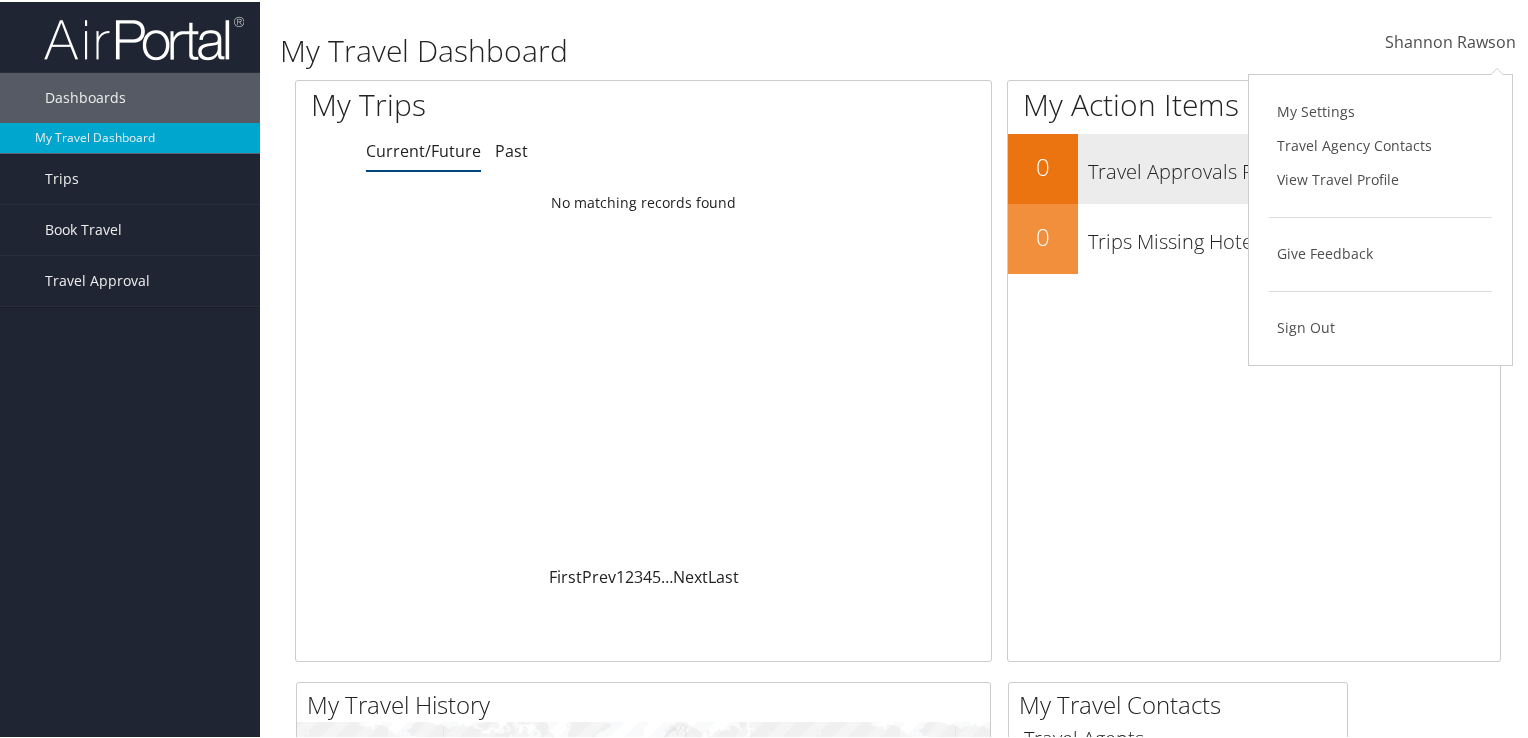 click on "Travel Agency Contacts" at bounding box center (1380, 144) 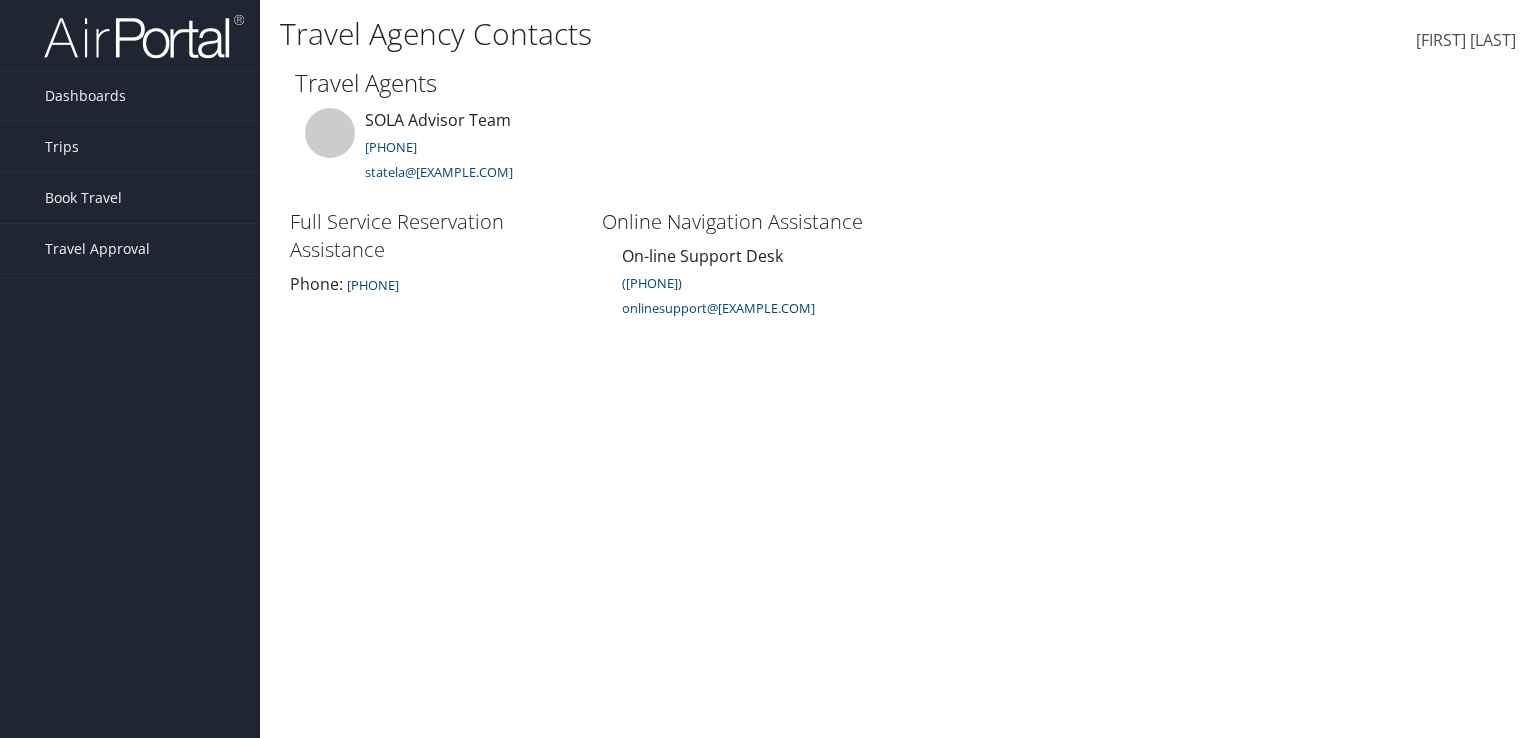 scroll, scrollTop: 0, scrollLeft: 0, axis: both 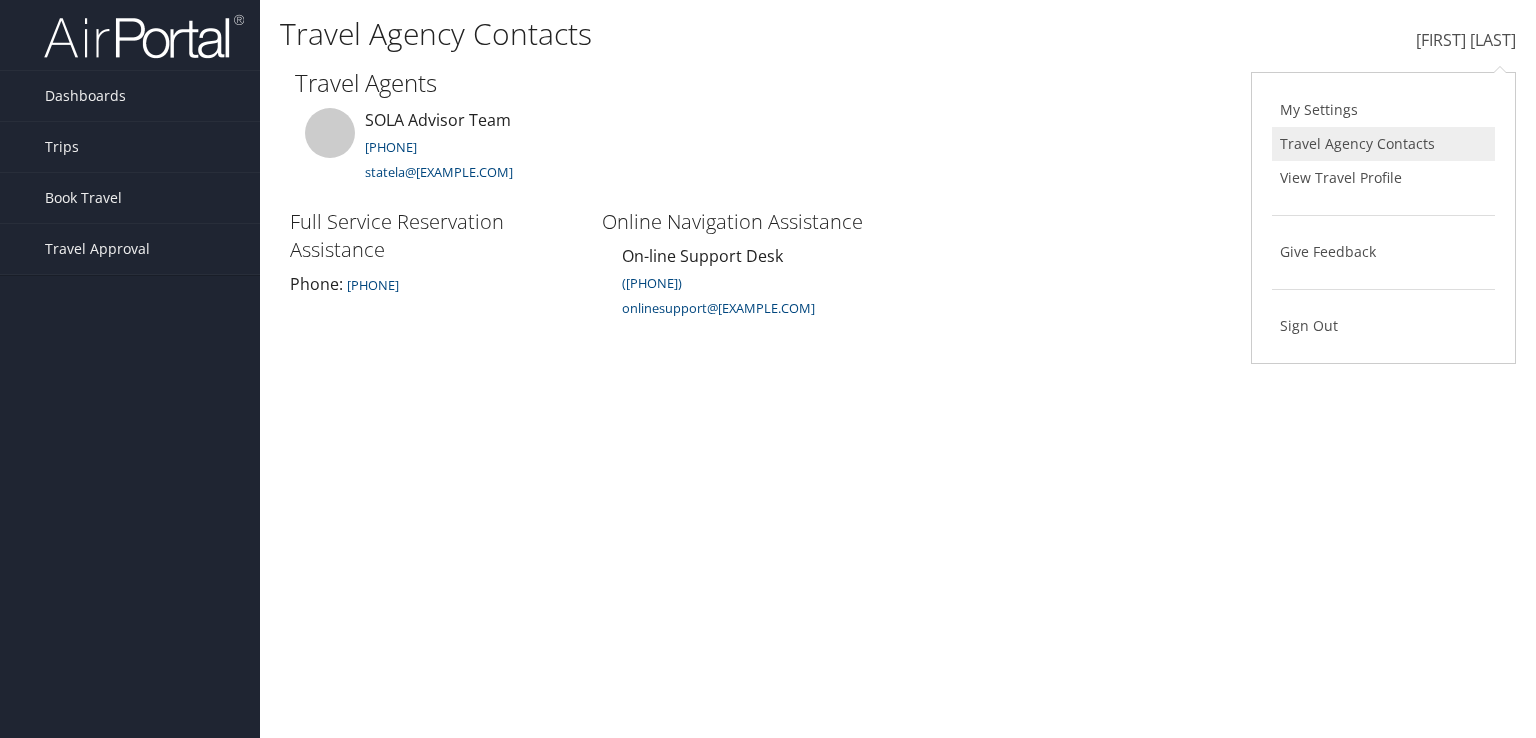 click on "Travel Agency Contacts" at bounding box center [1383, 144] 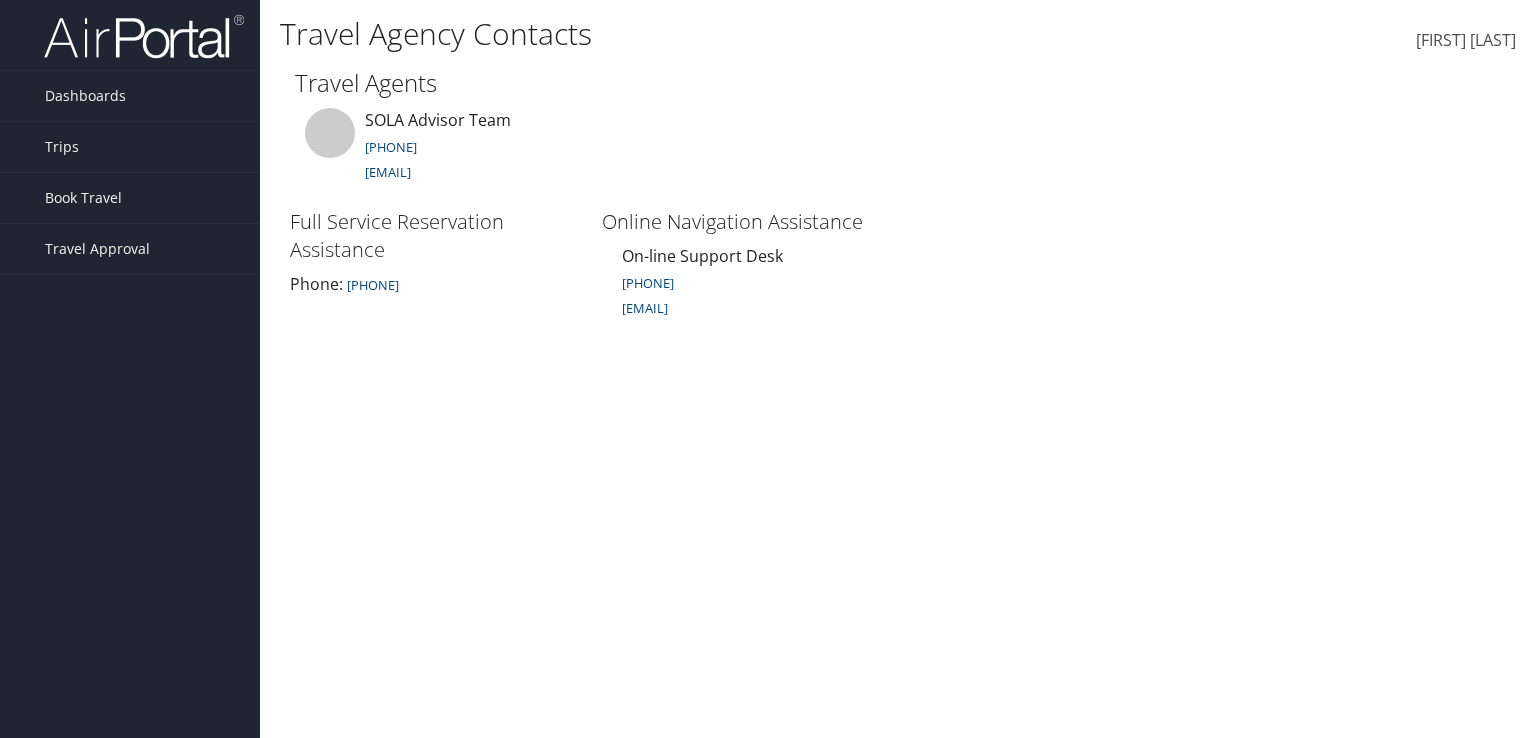 scroll, scrollTop: 0, scrollLeft: 0, axis: both 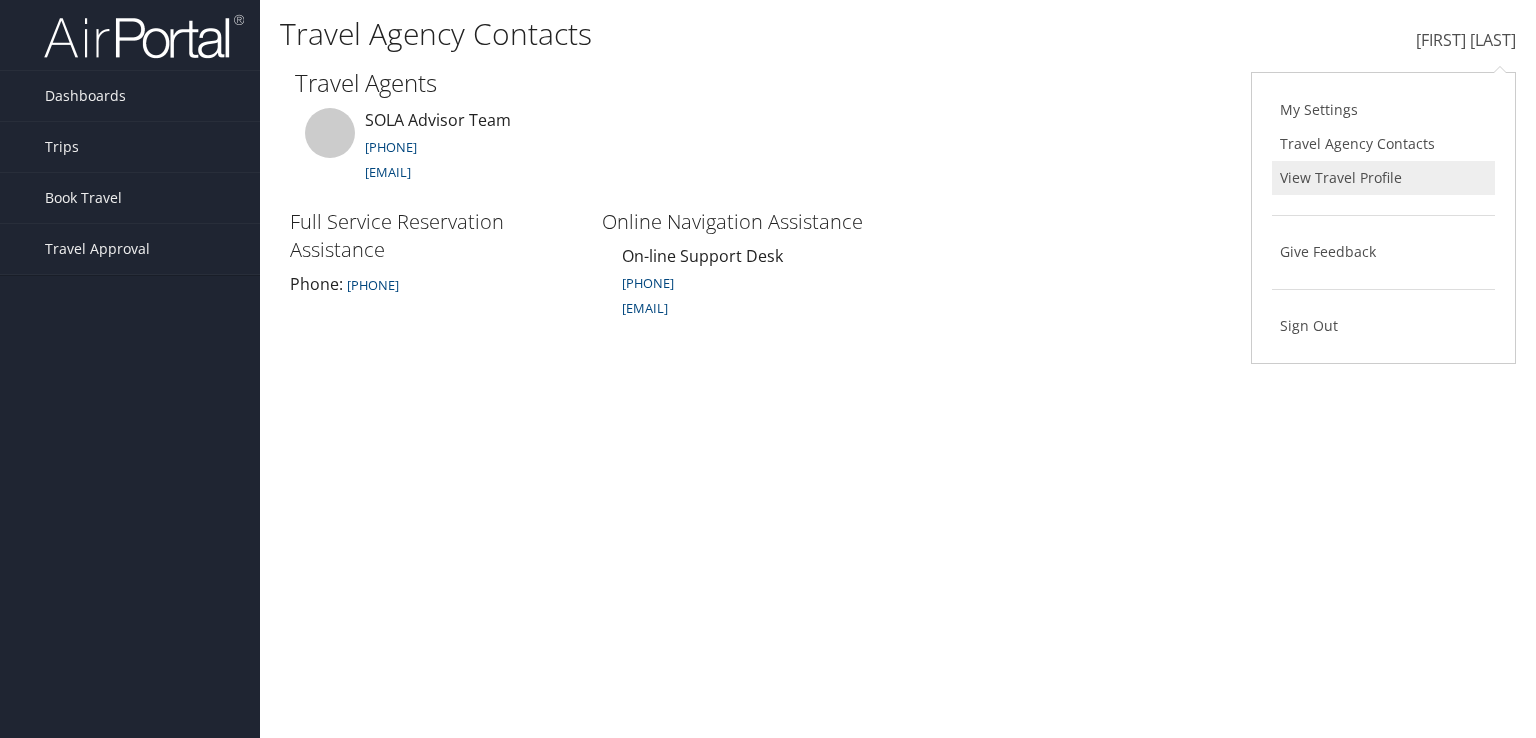 click on "View Travel Profile" at bounding box center [1383, 178] 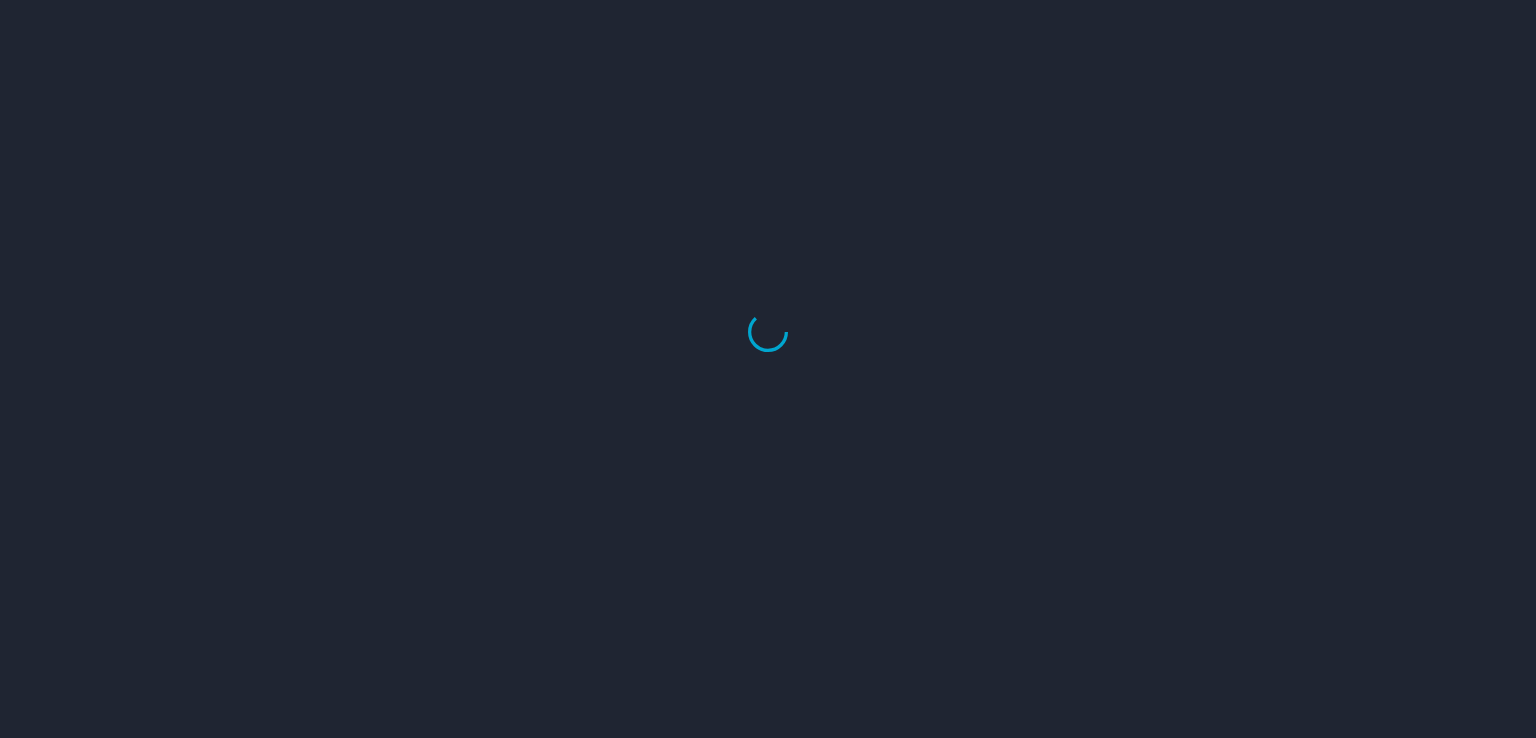 scroll, scrollTop: 0, scrollLeft: 0, axis: both 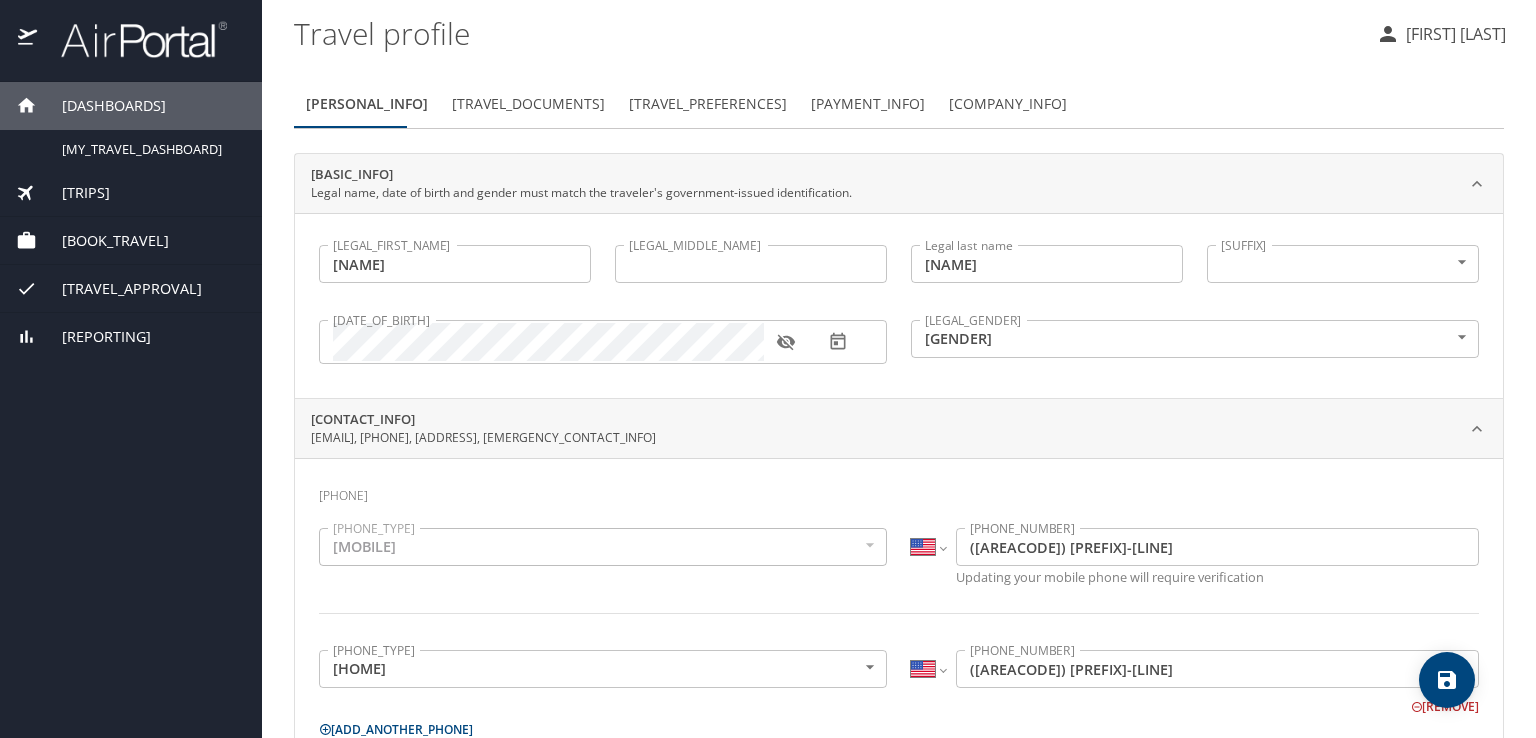 click on "Travel Documents" at bounding box center (528, 104) 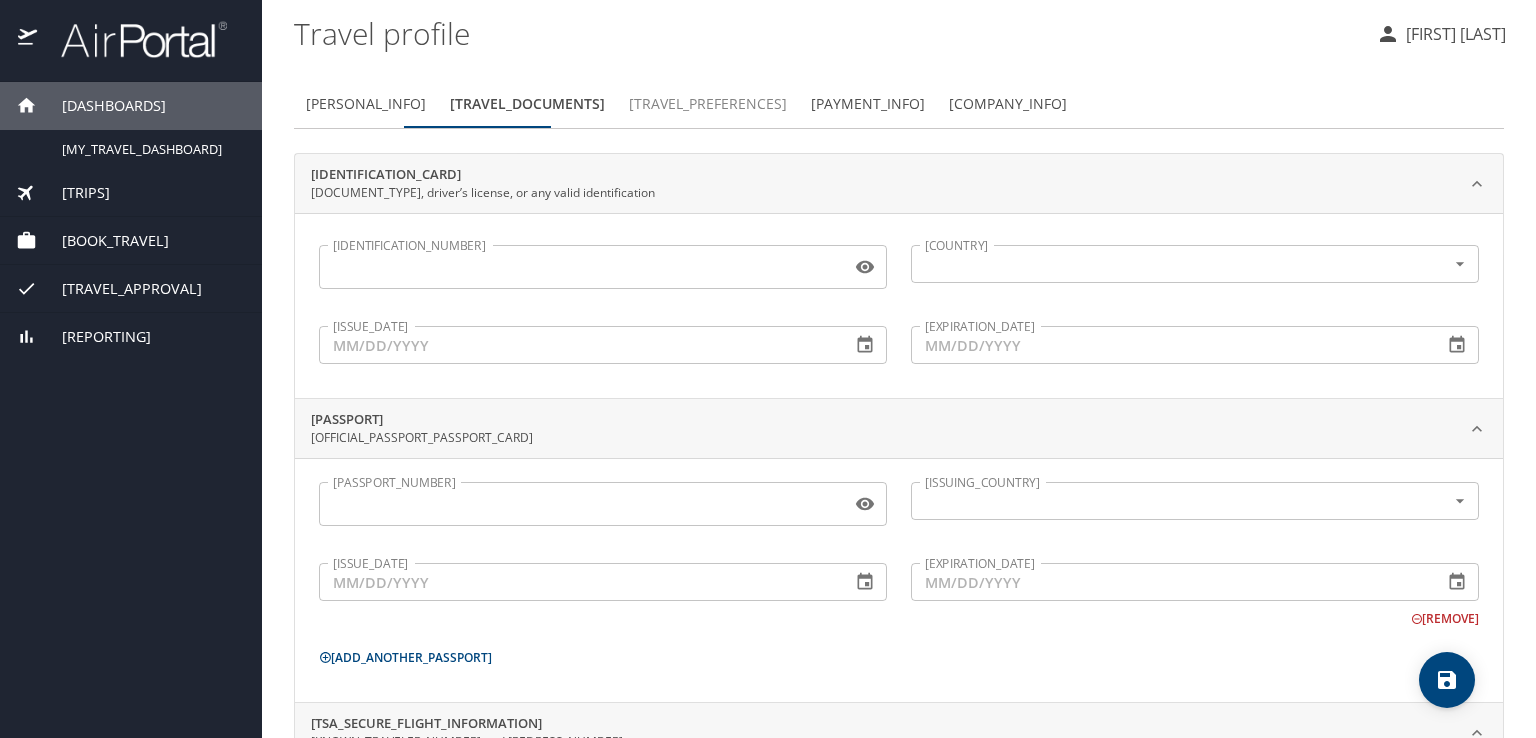 click on "Travel Preferences" at bounding box center (708, 104) 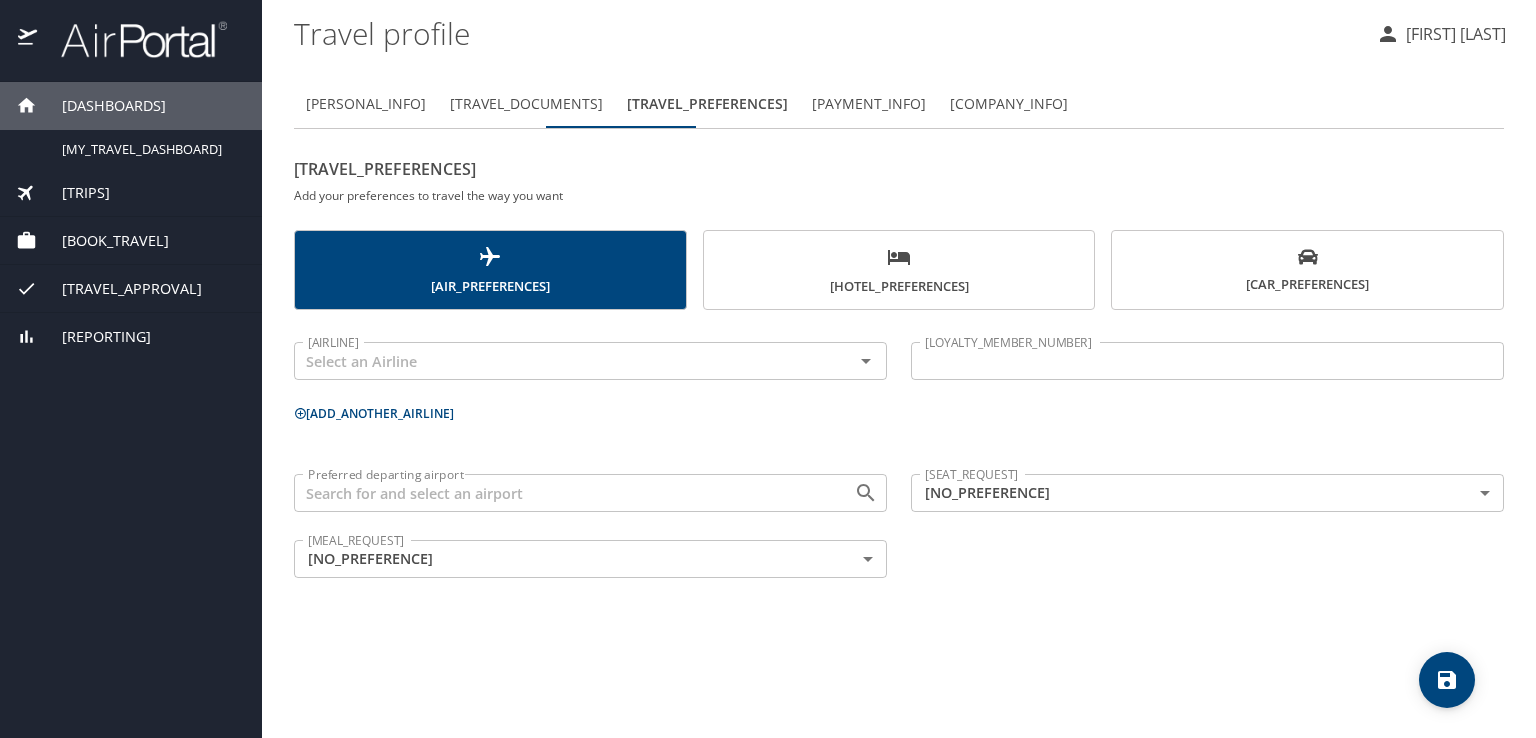 click on "Payment Info" at bounding box center (869, 104) 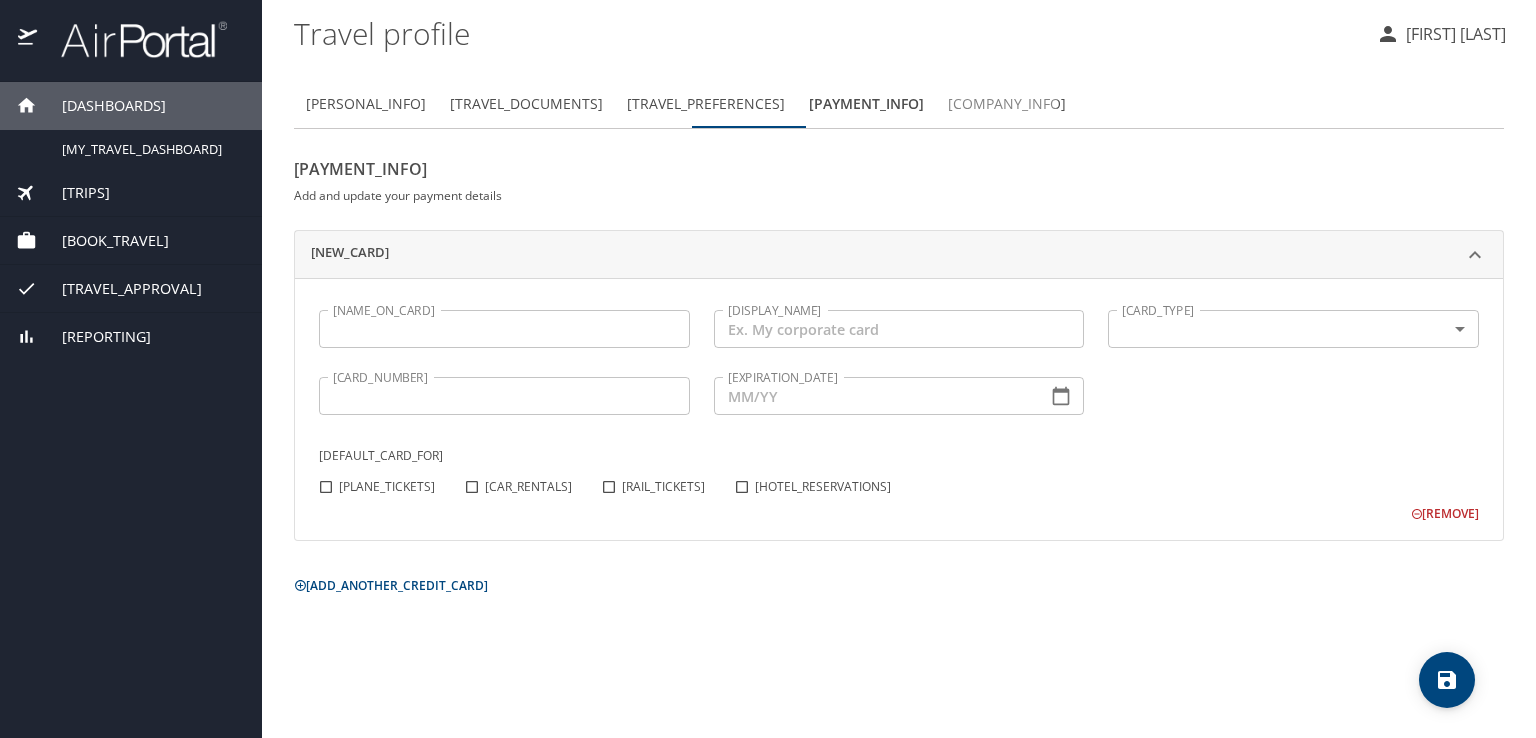 click on "Company Info" at bounding box center (1007, 104) 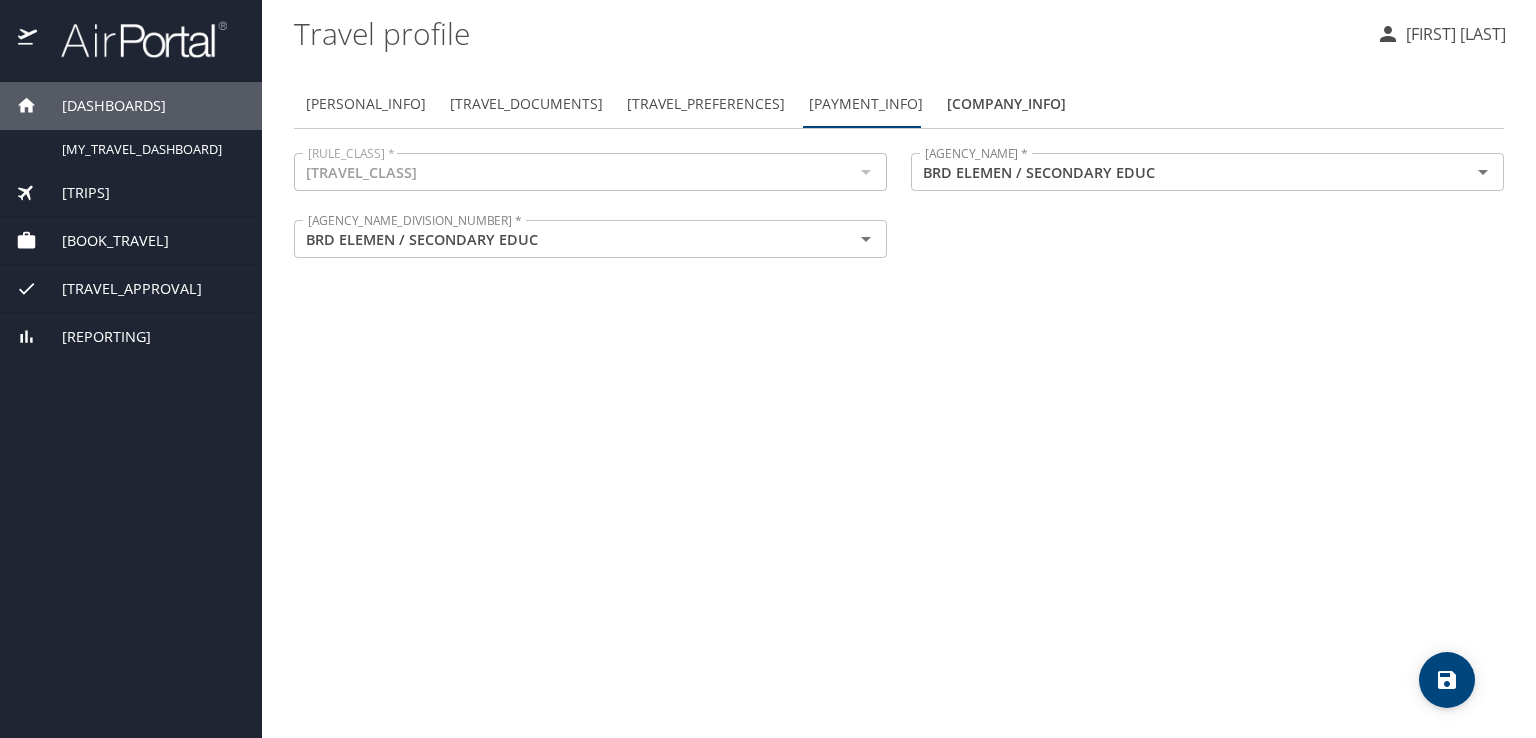 click on "Reporting" at bounding box center (94, 337) 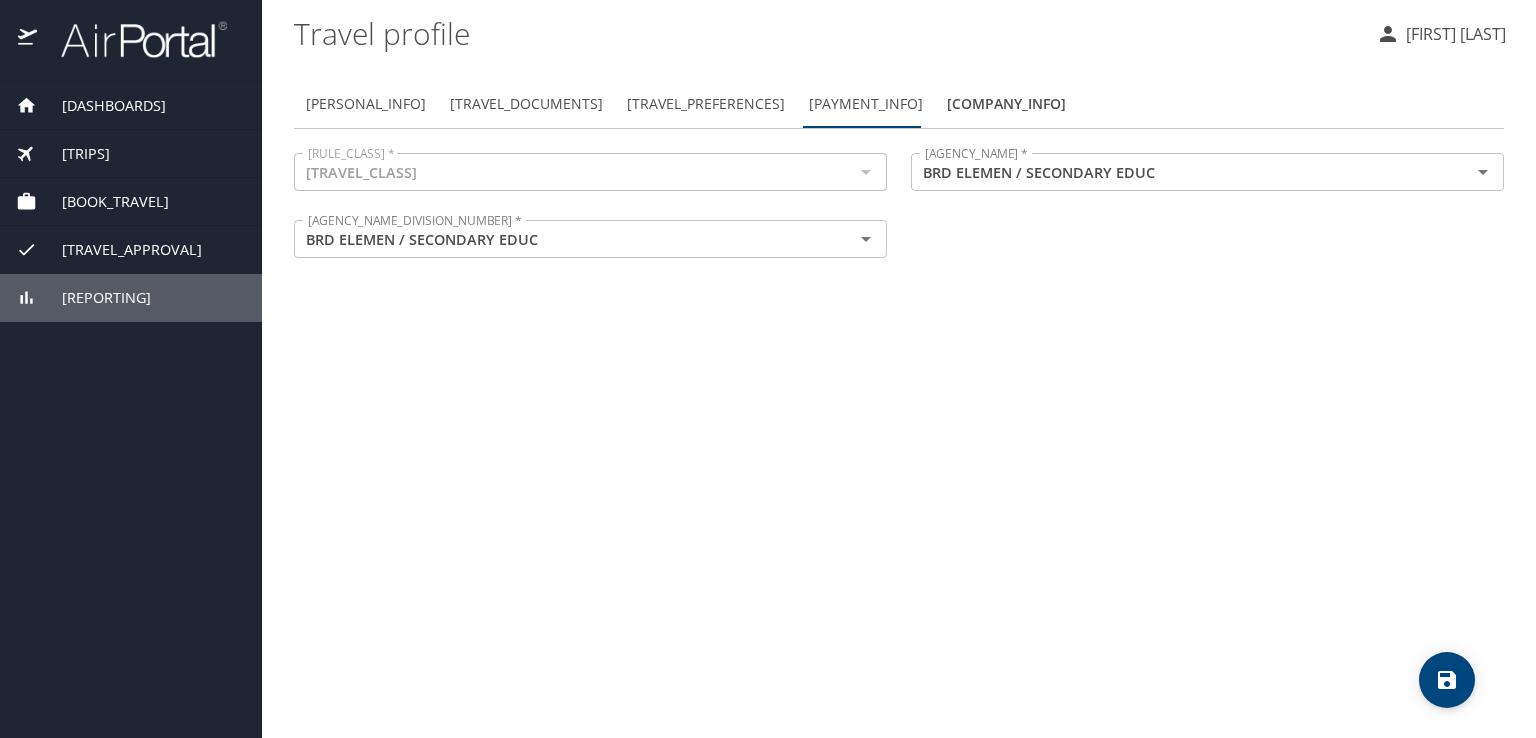click on "Travel Approval" at bounding box center [119, 250] 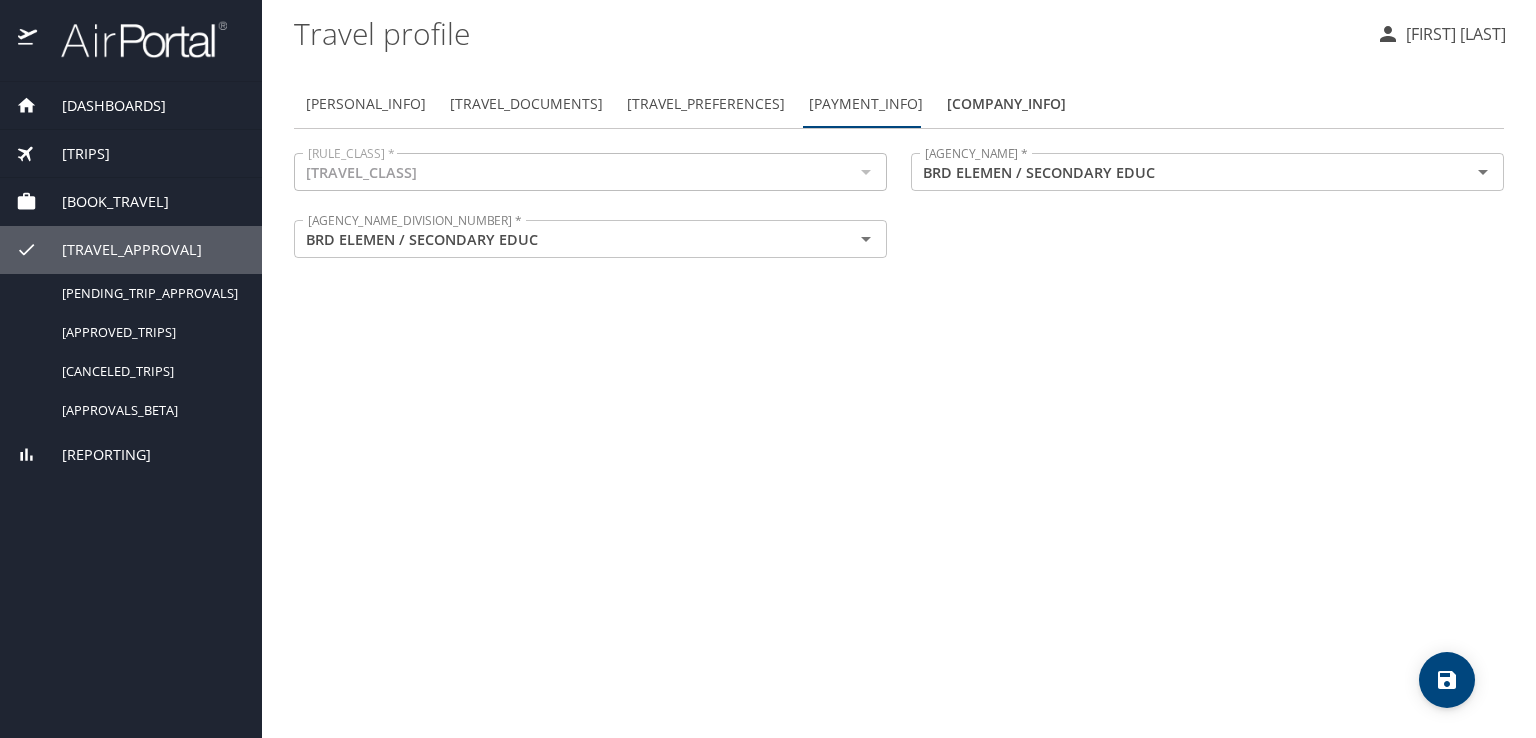 click on "Book Travel" at bounding box center (103, 202) 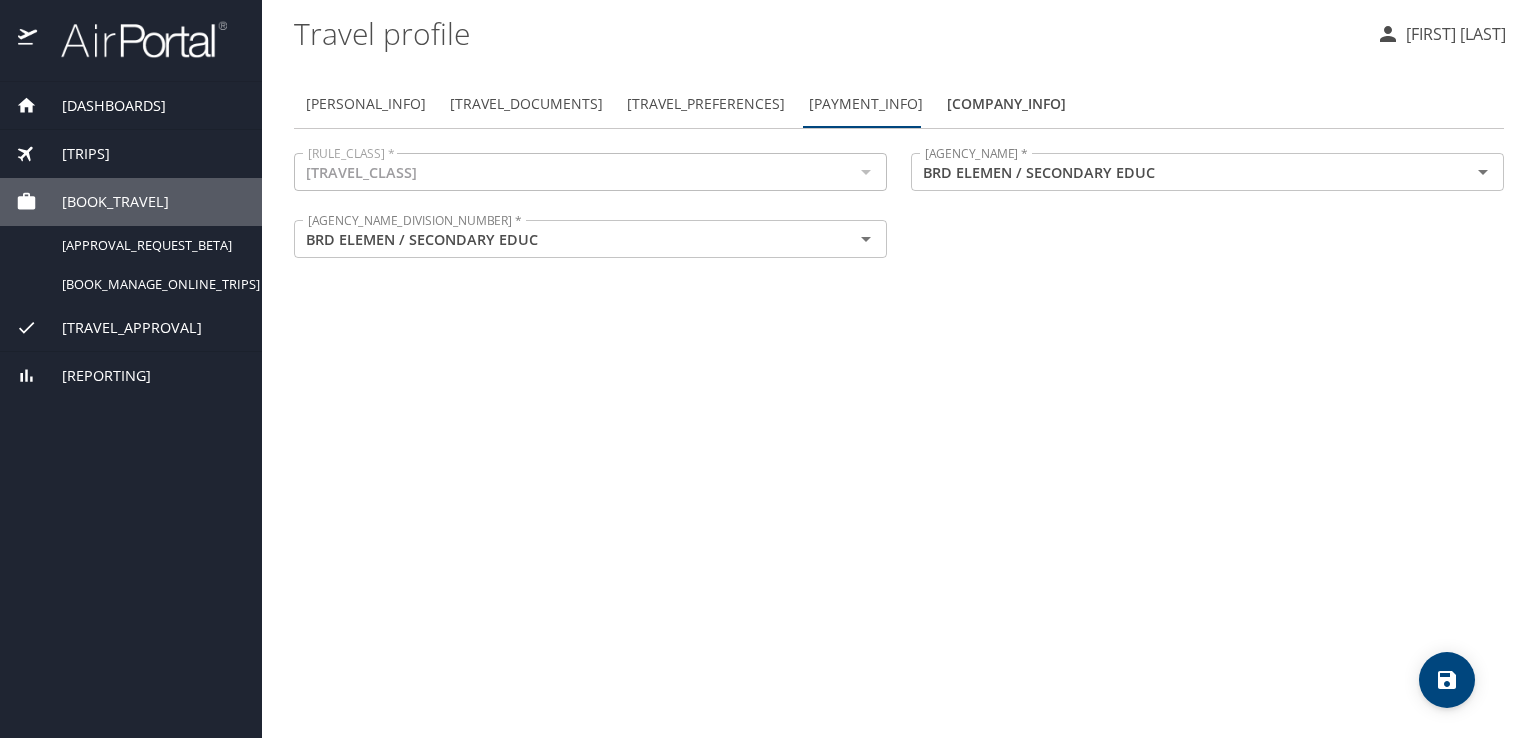 click on "[TRIPS]" at bounding box center [131, 154] 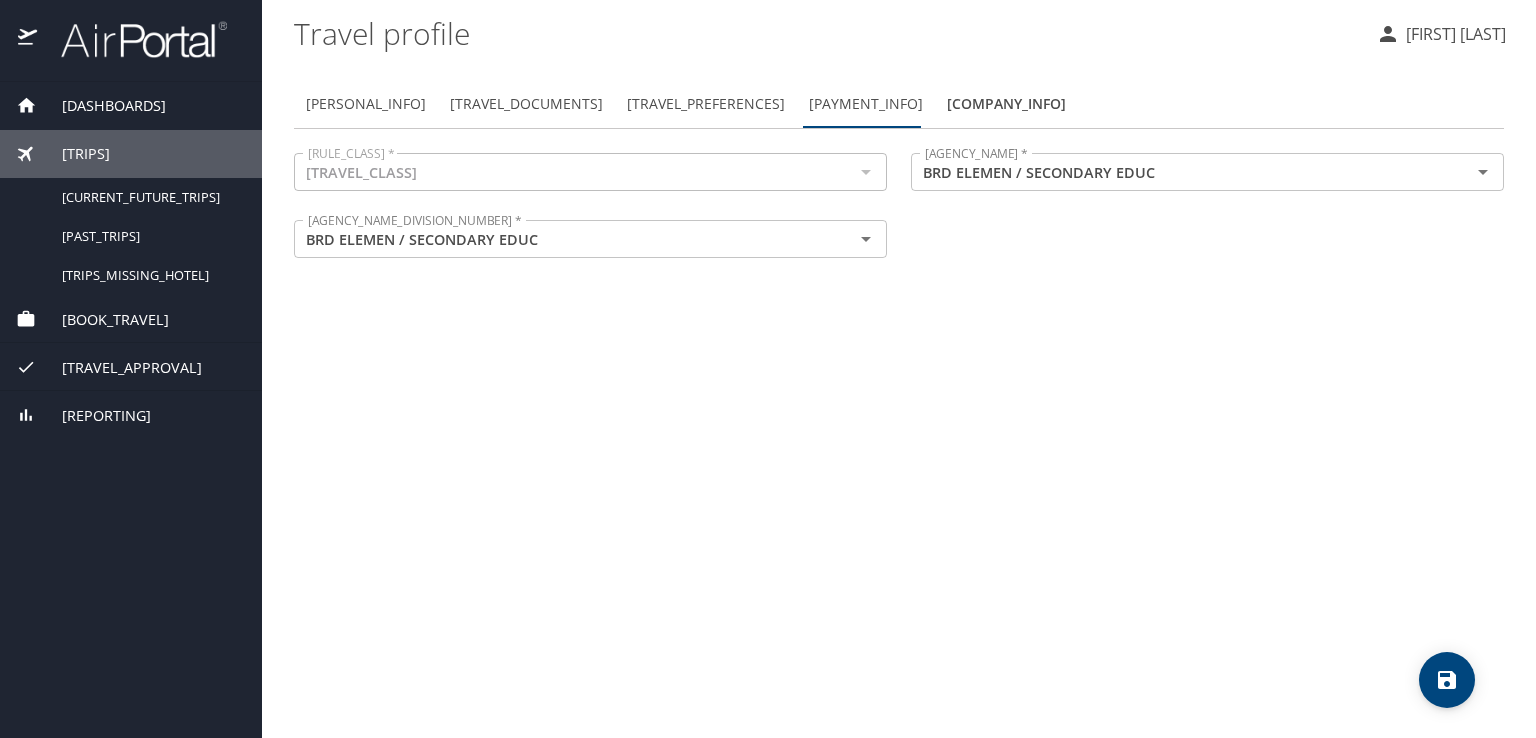 click on "Dashboards" at bounding box center (101, 106) 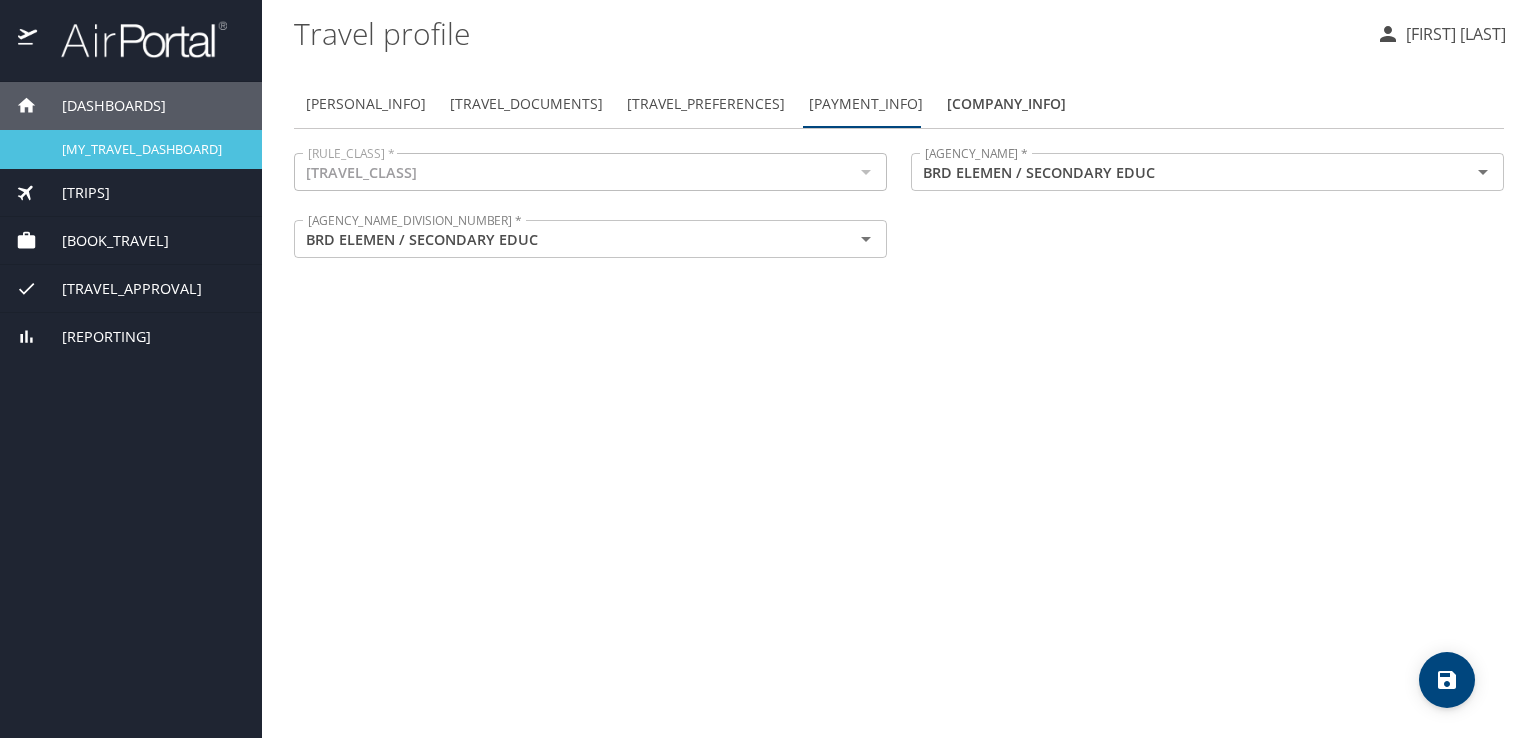 click on "My Travel Dashboard" at bounding box center [150, 149] 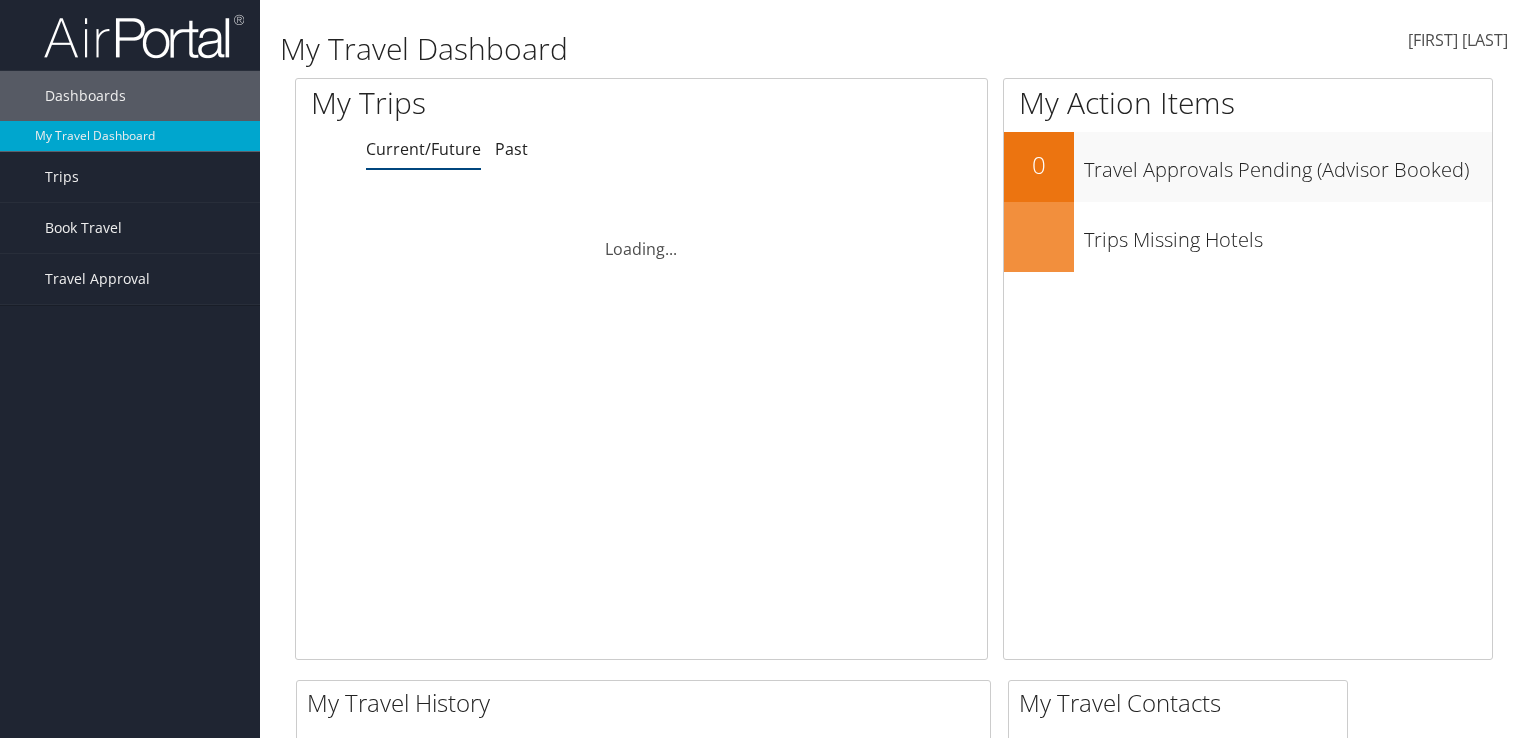 scroll, scrollTop: 0, scrollLeft: 0, axis: both 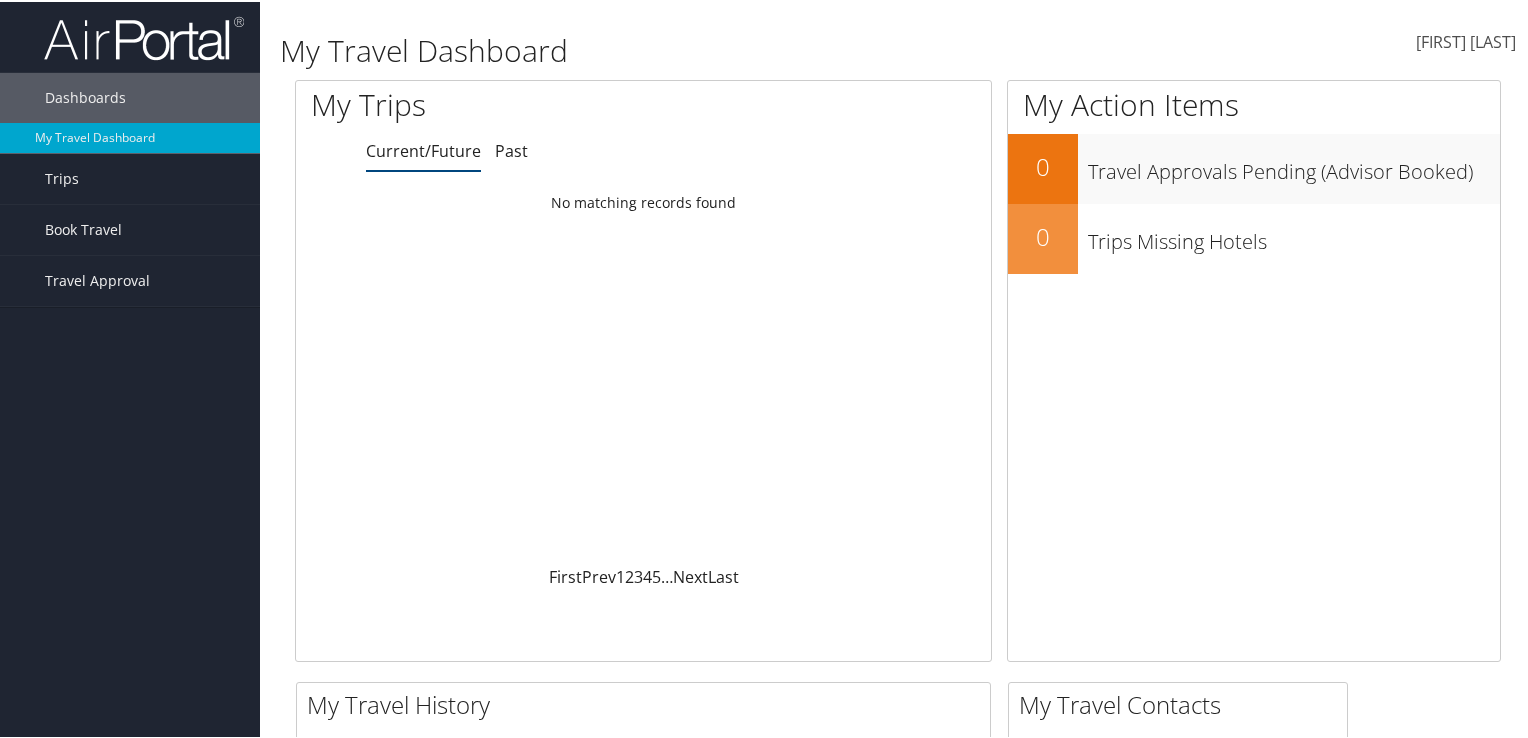 click at bounding box center [1516, 40] 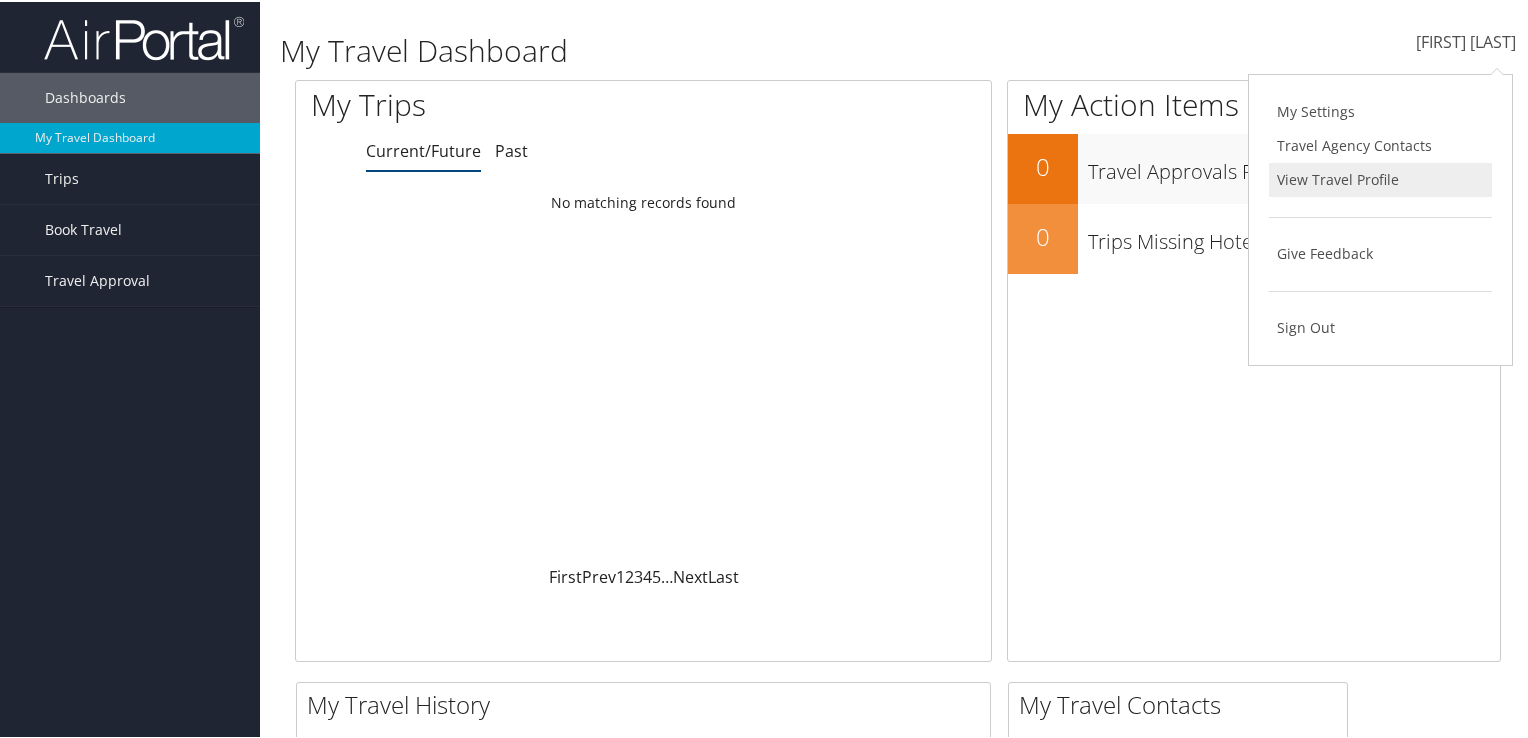 click on "View Travel Profile" at bounding box center (1380, 178) 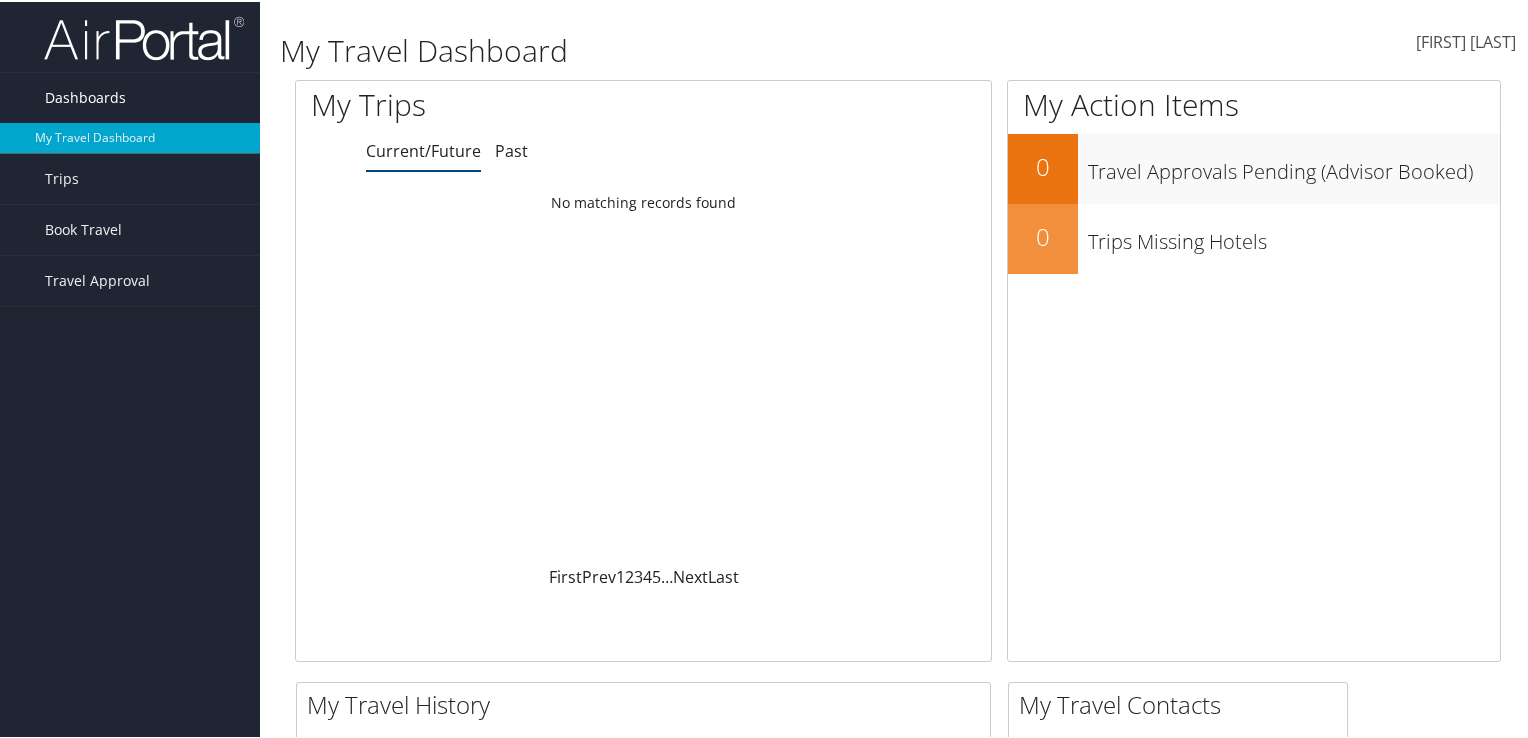 click on "Dashboards" at bounding box center [85, 96] 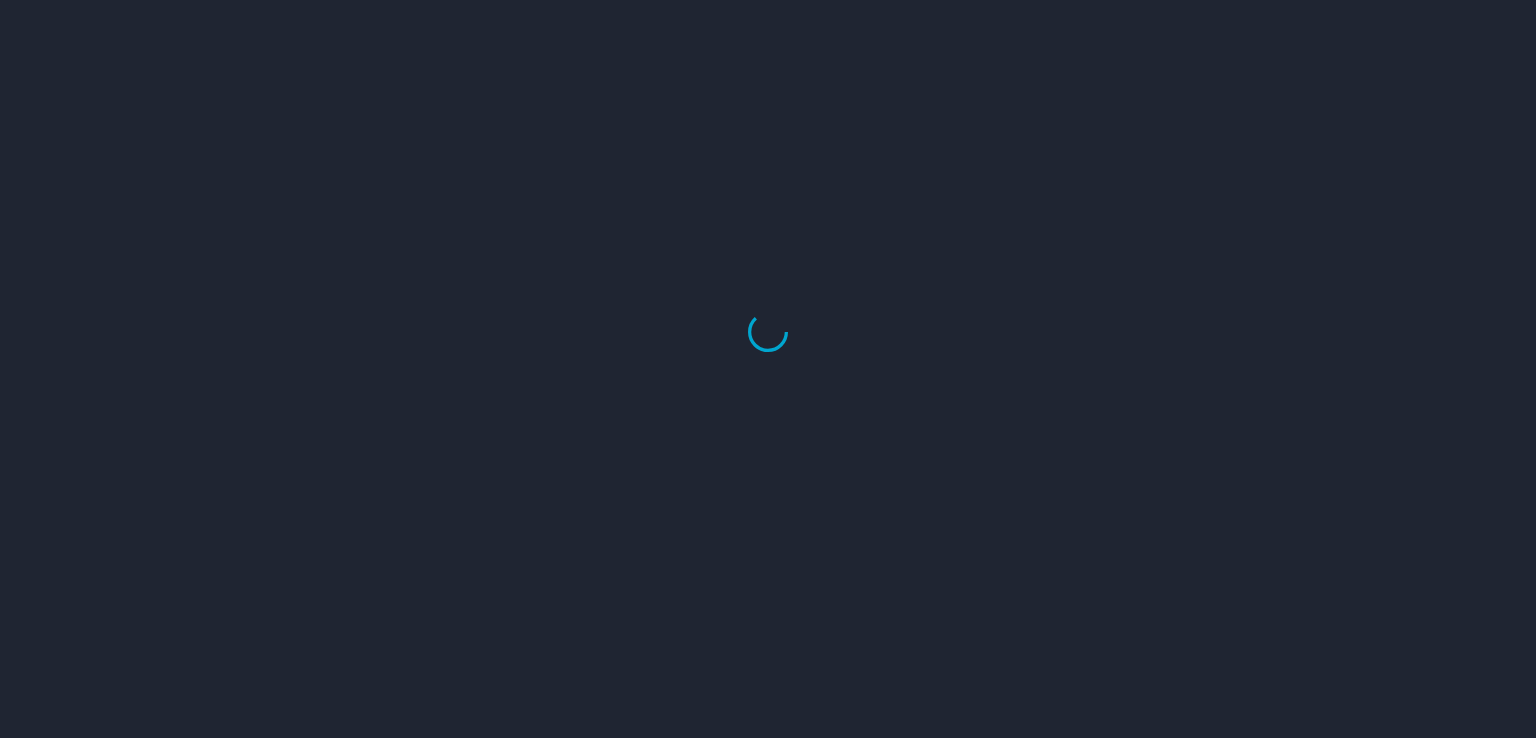 scroll, scrollTop: 0, scrollLeft: 0, axis: both 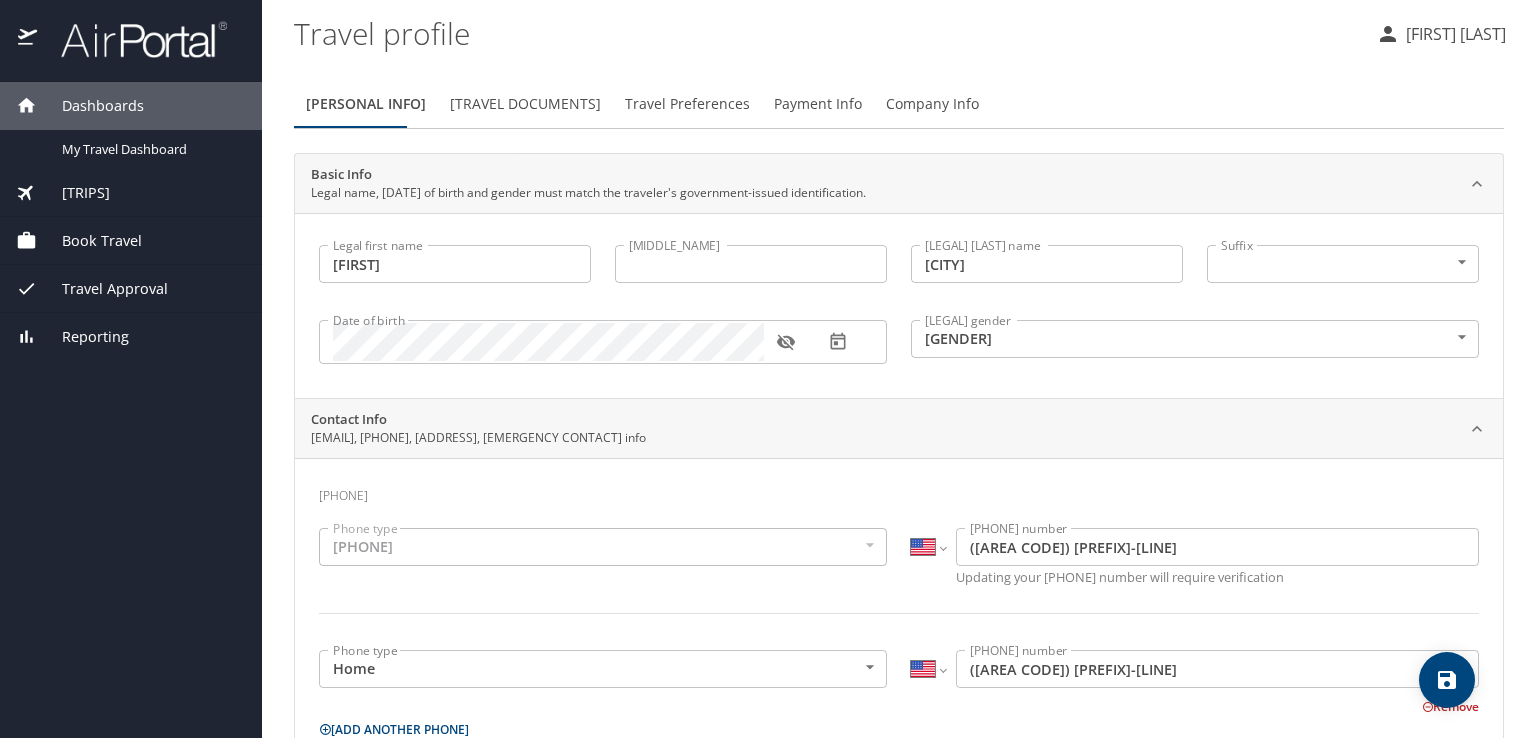 click on "Payment Info" at bounding box center [818, 104] 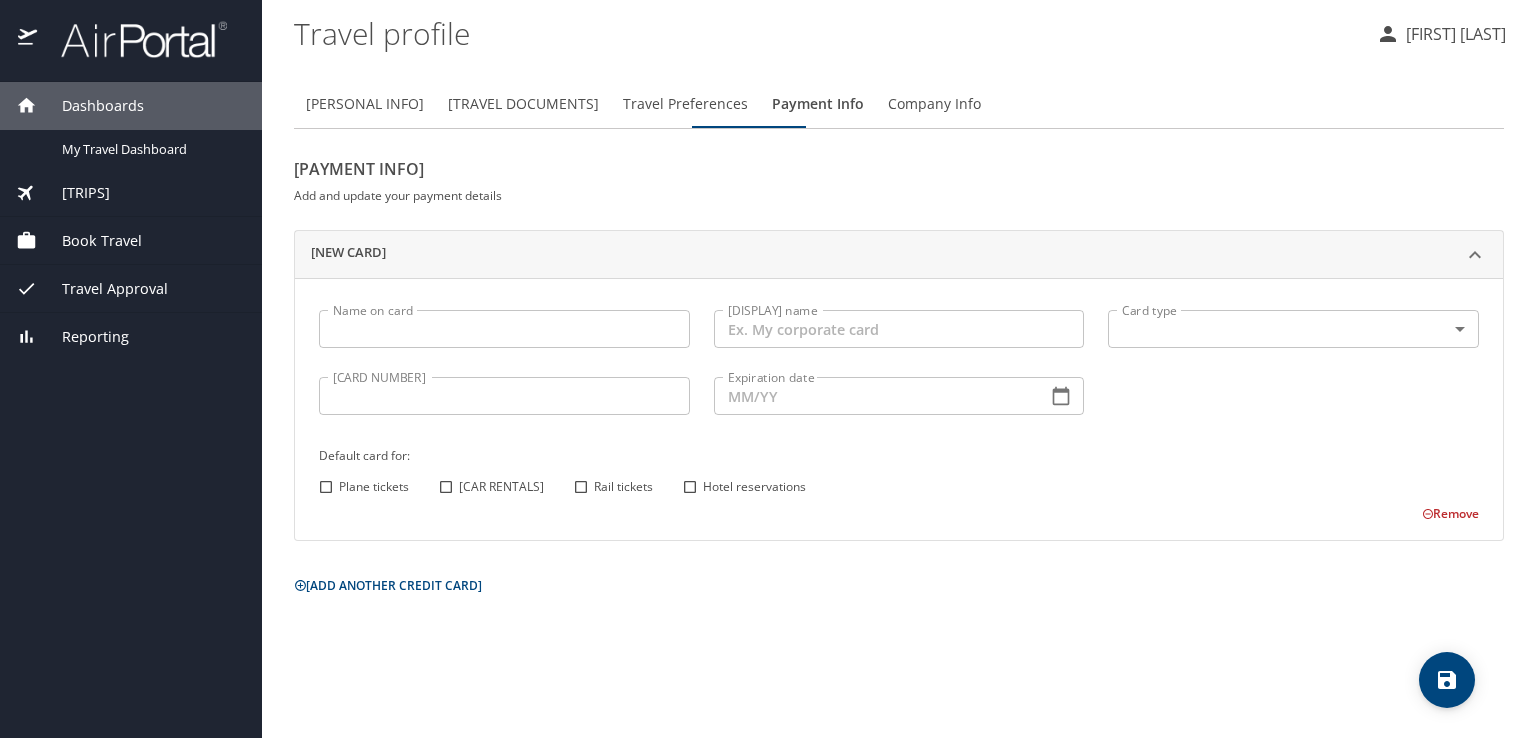 type 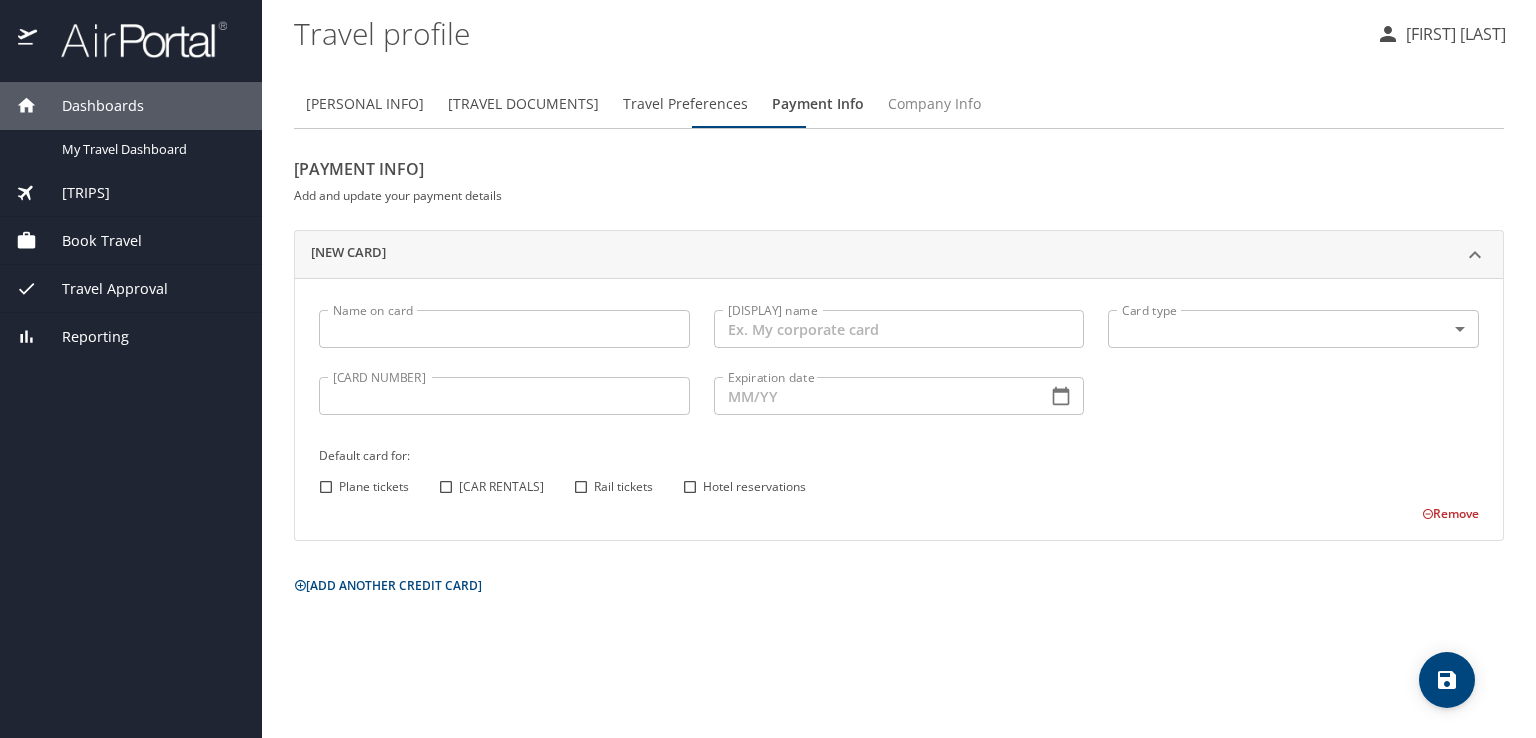 click on "Company Info" at bounding box center [934, 104] 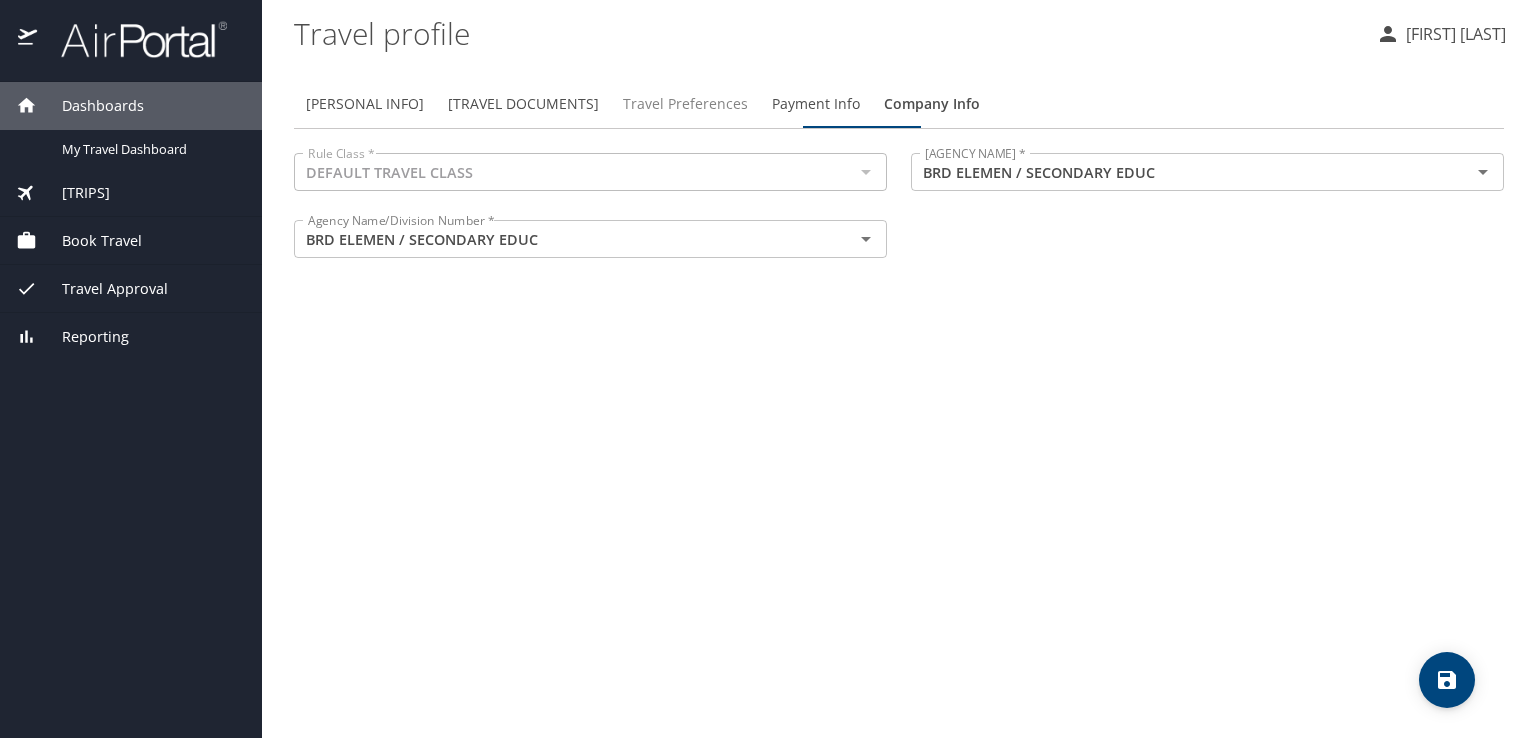 click on "Travel Preferences" at bounding box center [685, 104] 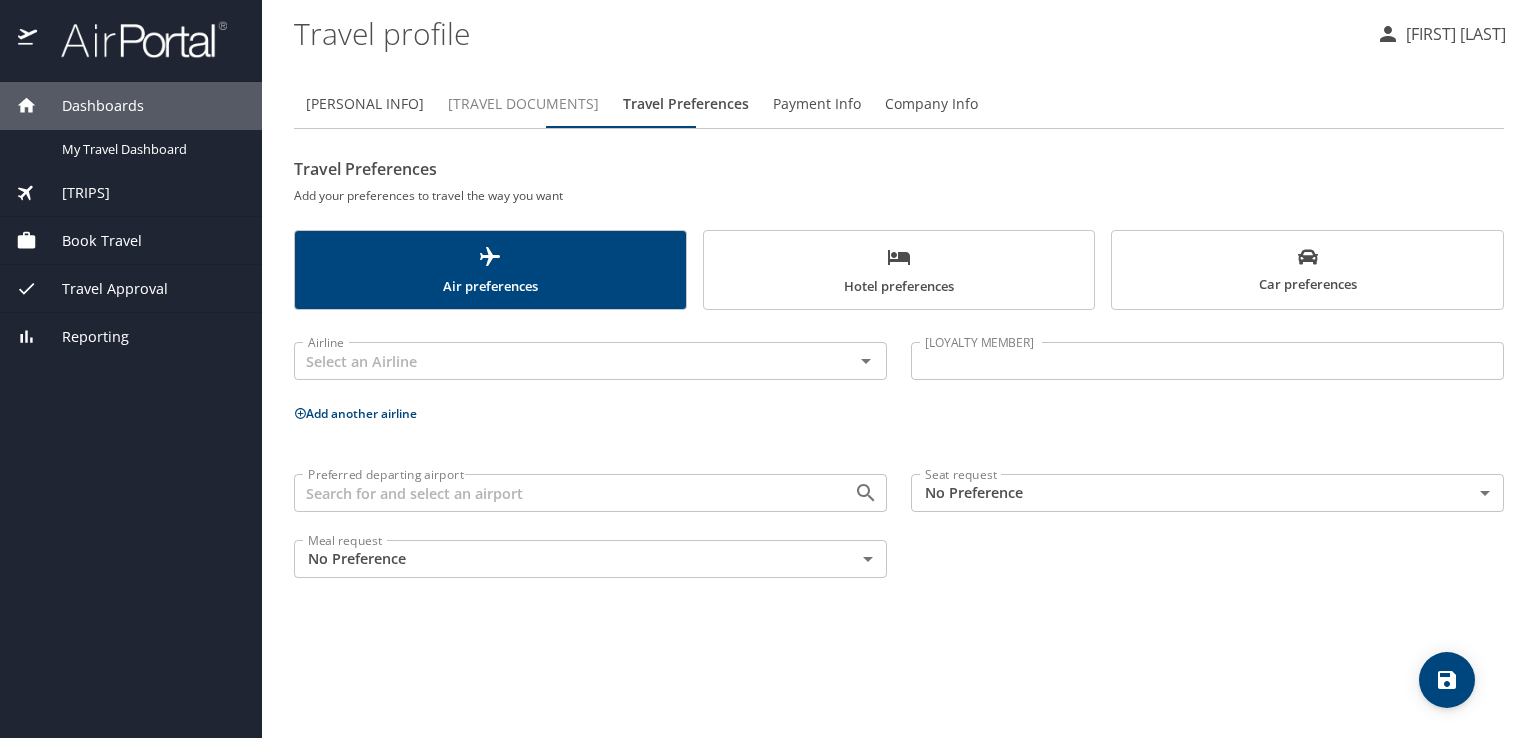 click on "[TRAVEL DOCUMENTS]" at bounding box center (523, 104) 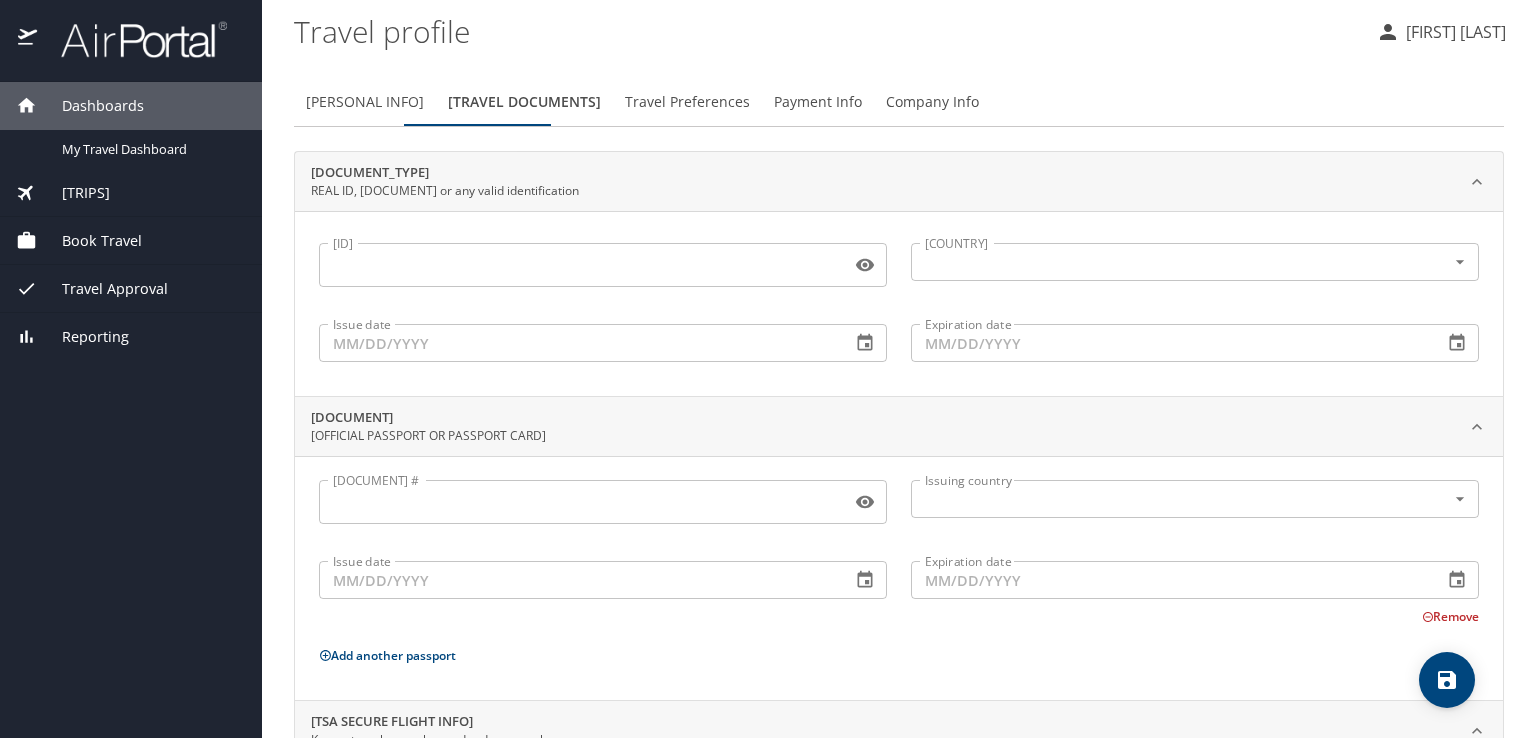 scroll, scrollTop: 0, scrollLeft: 0, axis: both 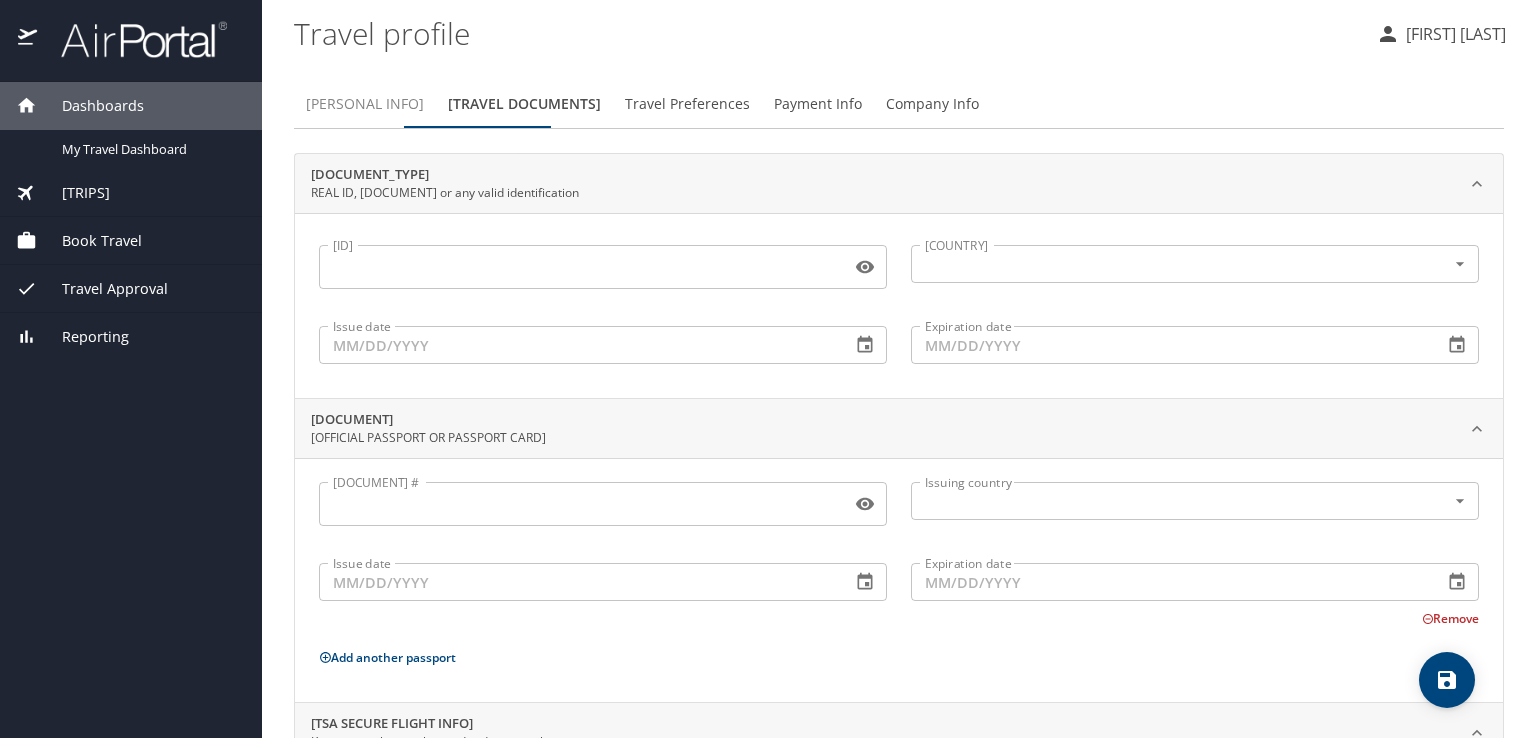 click on "[PERSONAL INFO]" at bounding box center (365, 104) 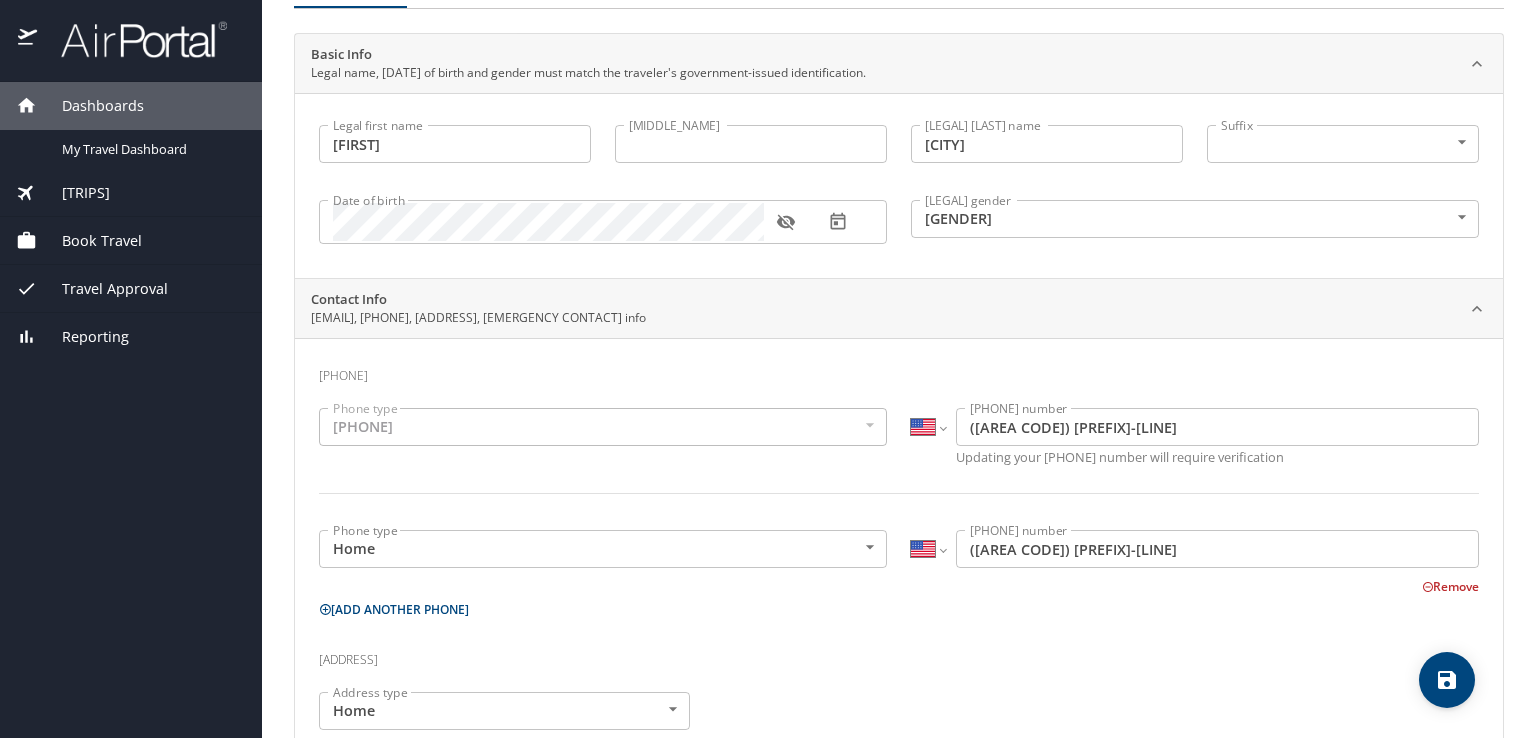 scroll, scrollTop: 0, scrollLeft: 0, axis: both 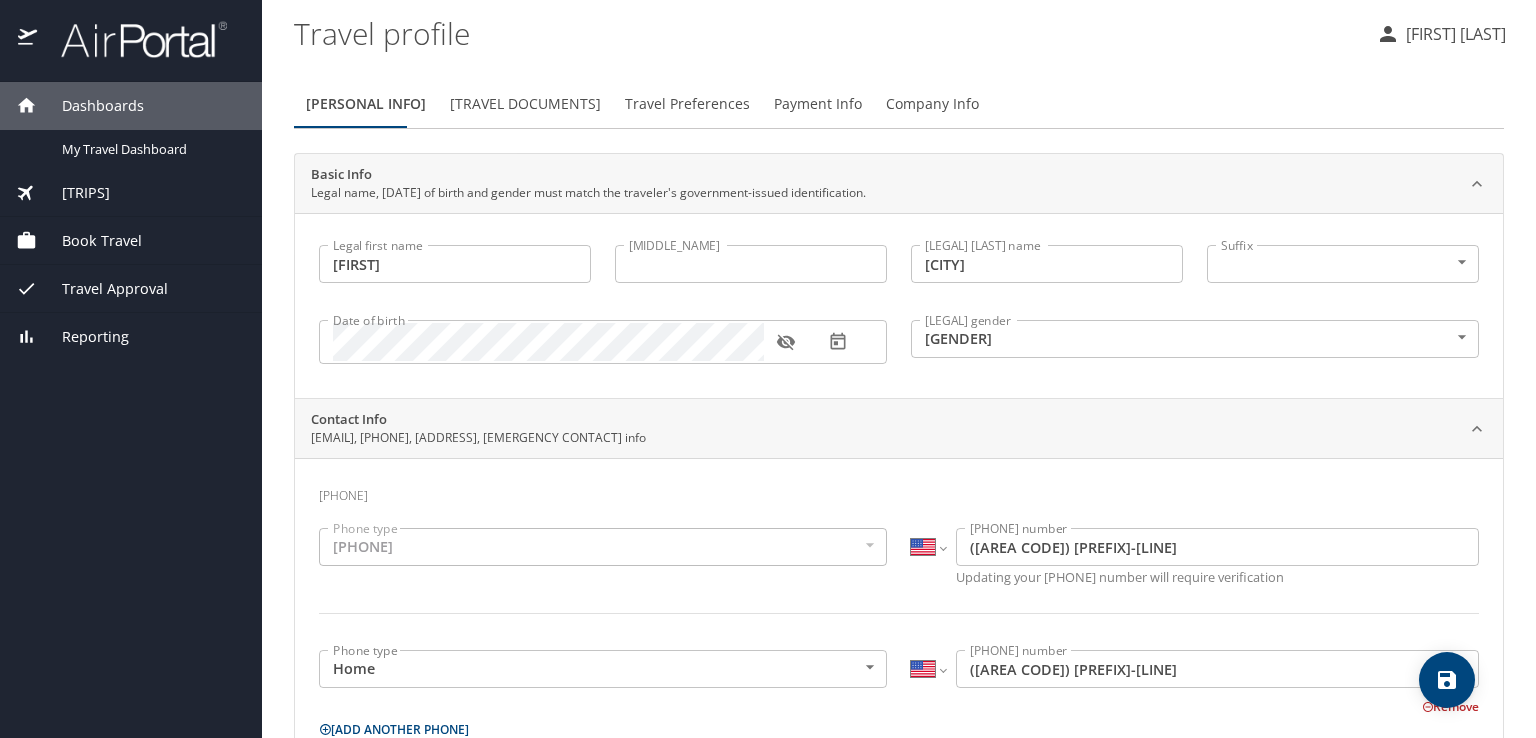 type 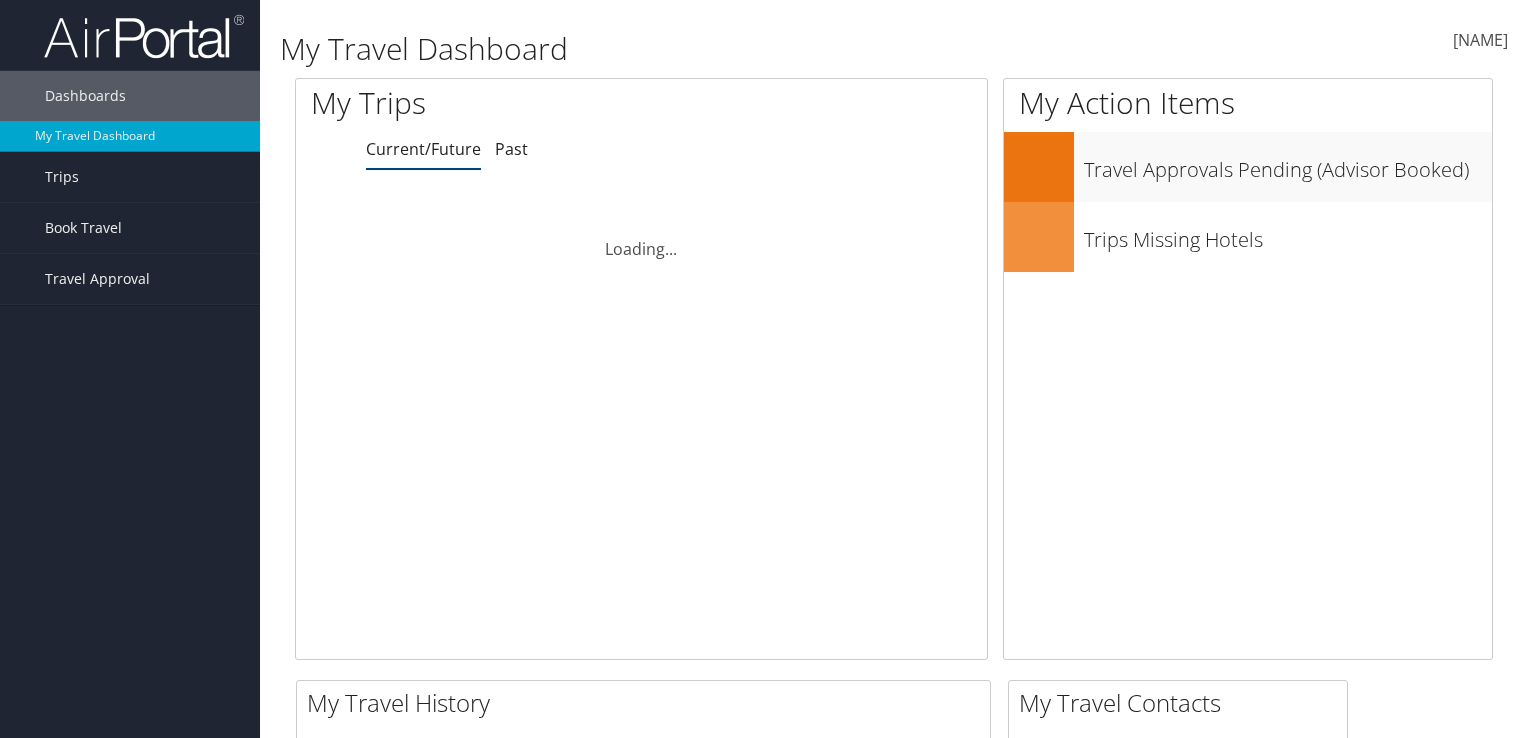 scroll, scrollTop: 0, scrollLeft: 0, axis: both 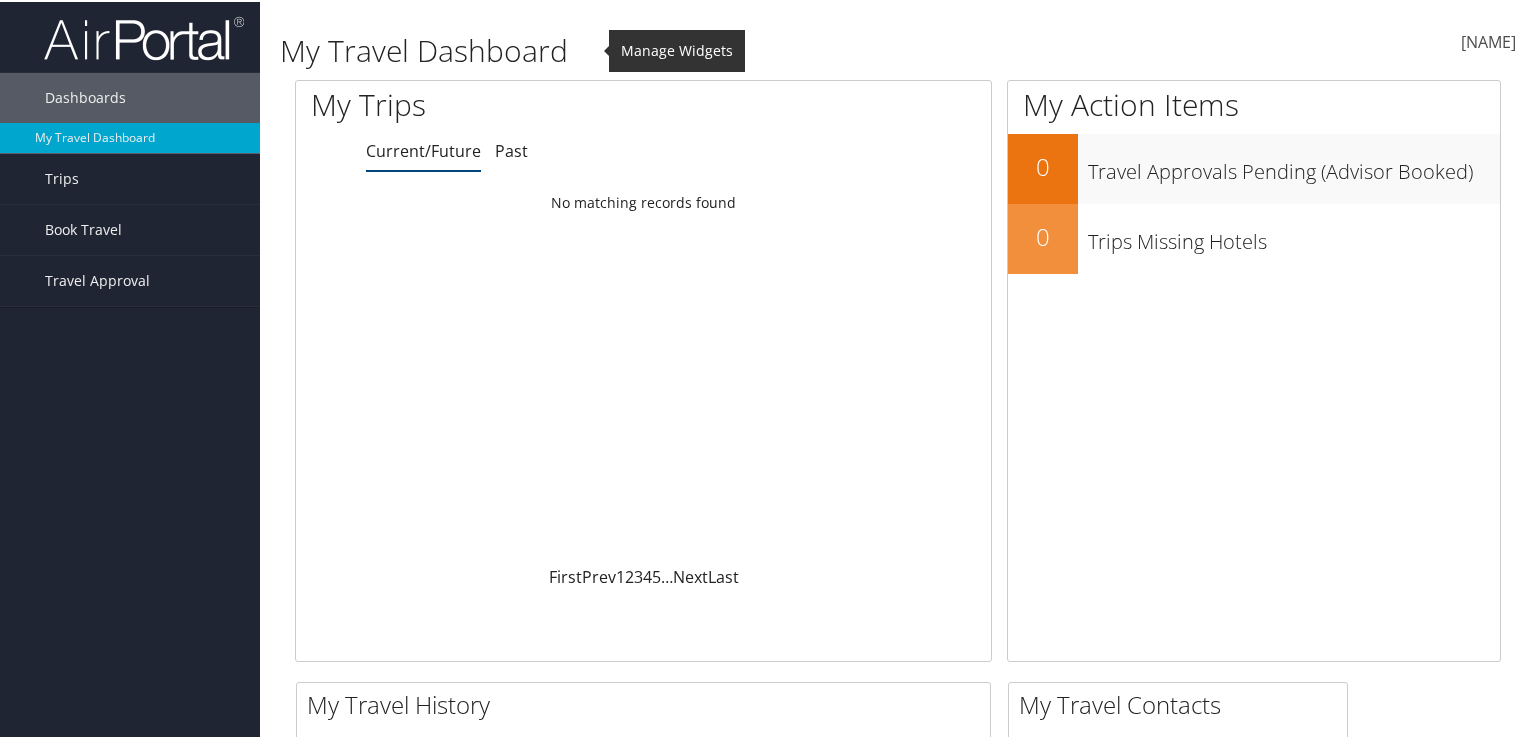 click at bounding box center [568, 48] 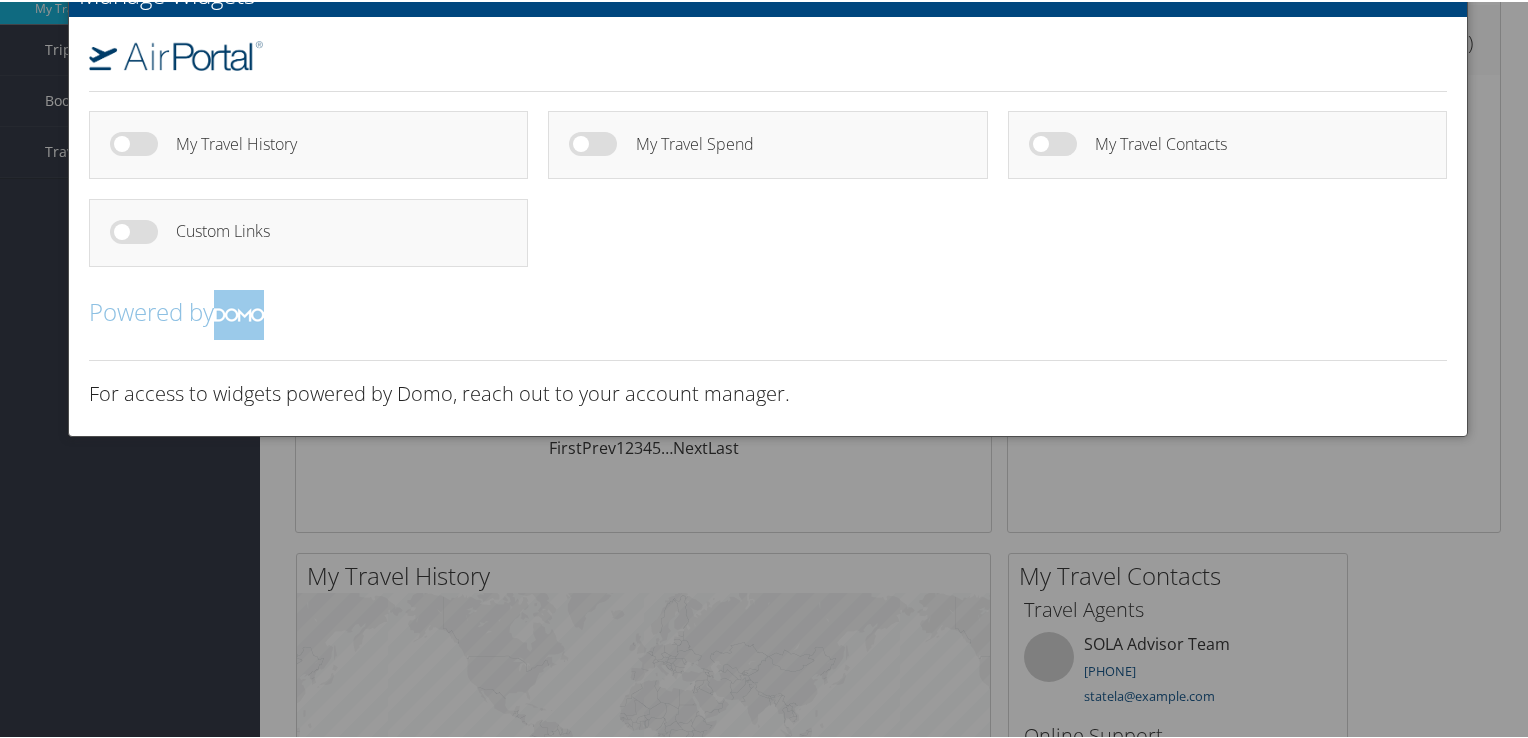 scroll, scrollTop: 0, scrollLeft: 0, axis: both 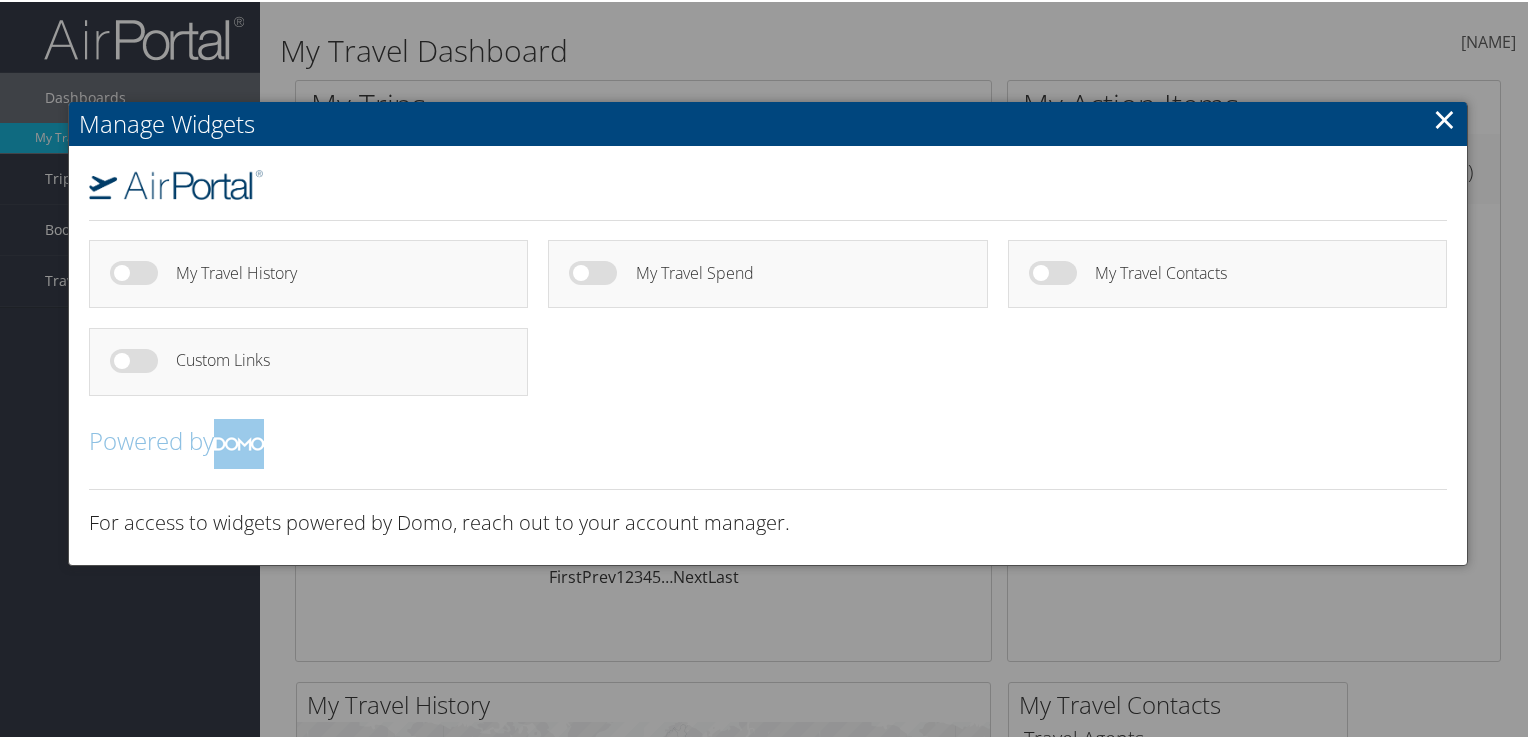 click on "×" at bounding box center [1444, 117] 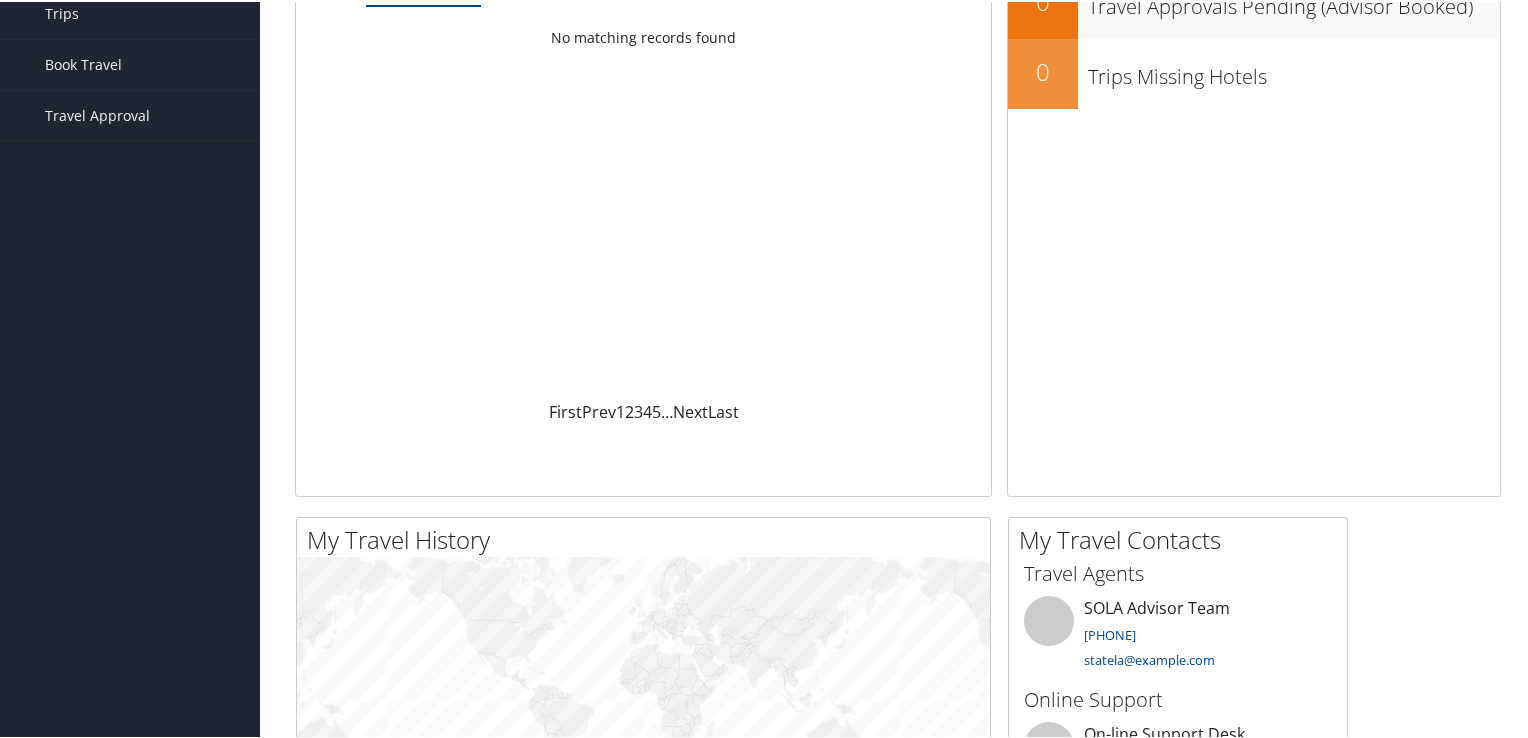 scroll, scrollTop: 600, scrollLeft: 0, axis: vertical 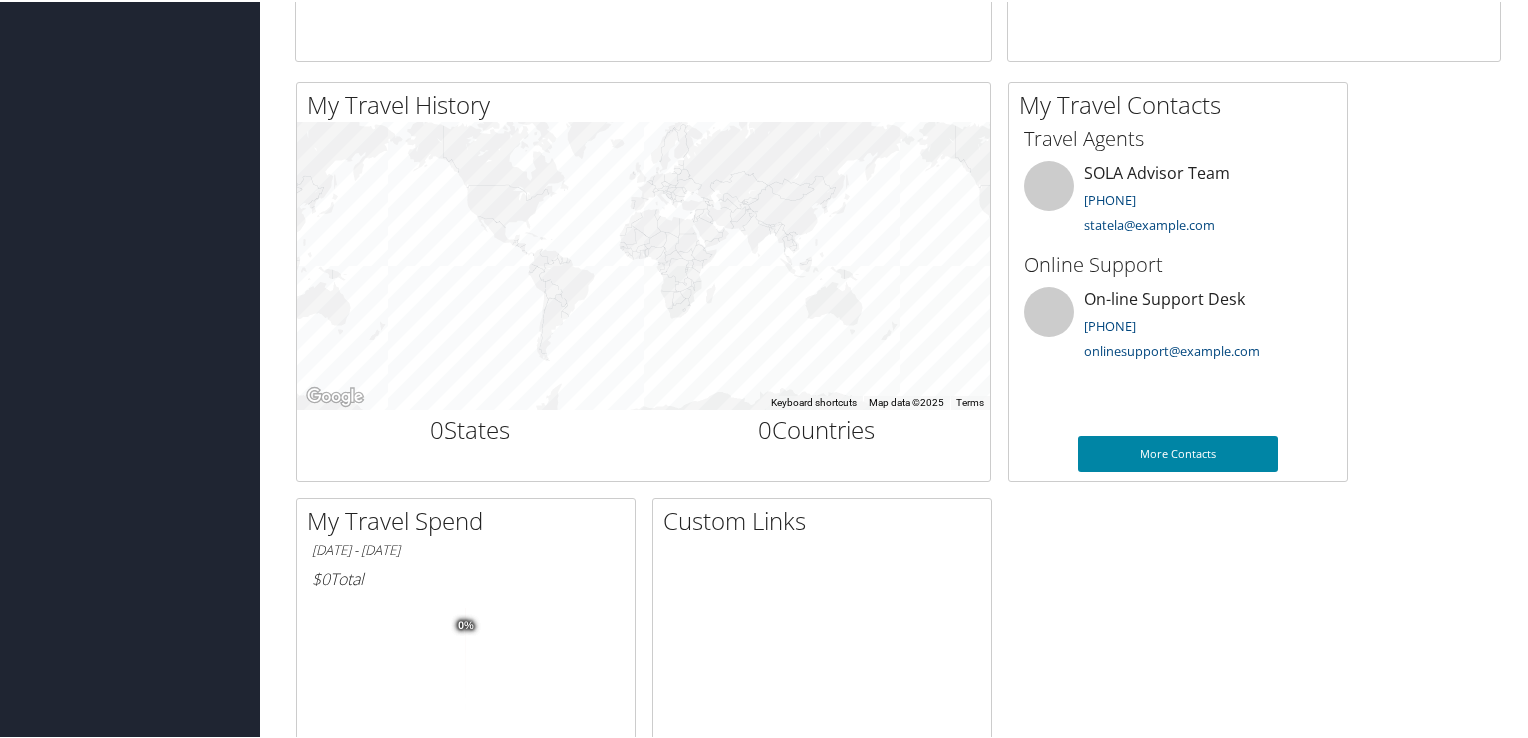 click on "More Contacts" at bounding box center (1178, 452) 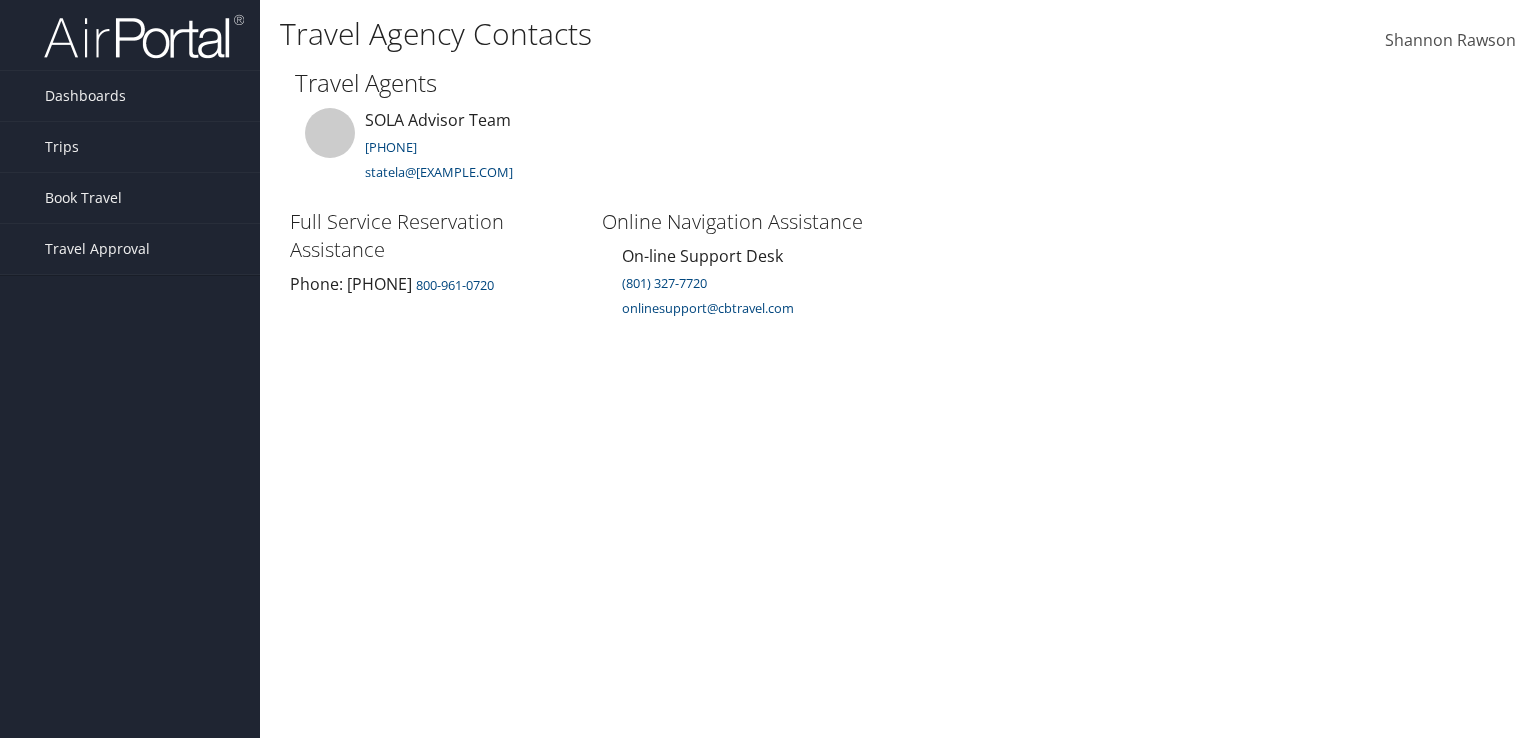 scroll, scrollTop: 0, scrollLeft: 0, axis: both 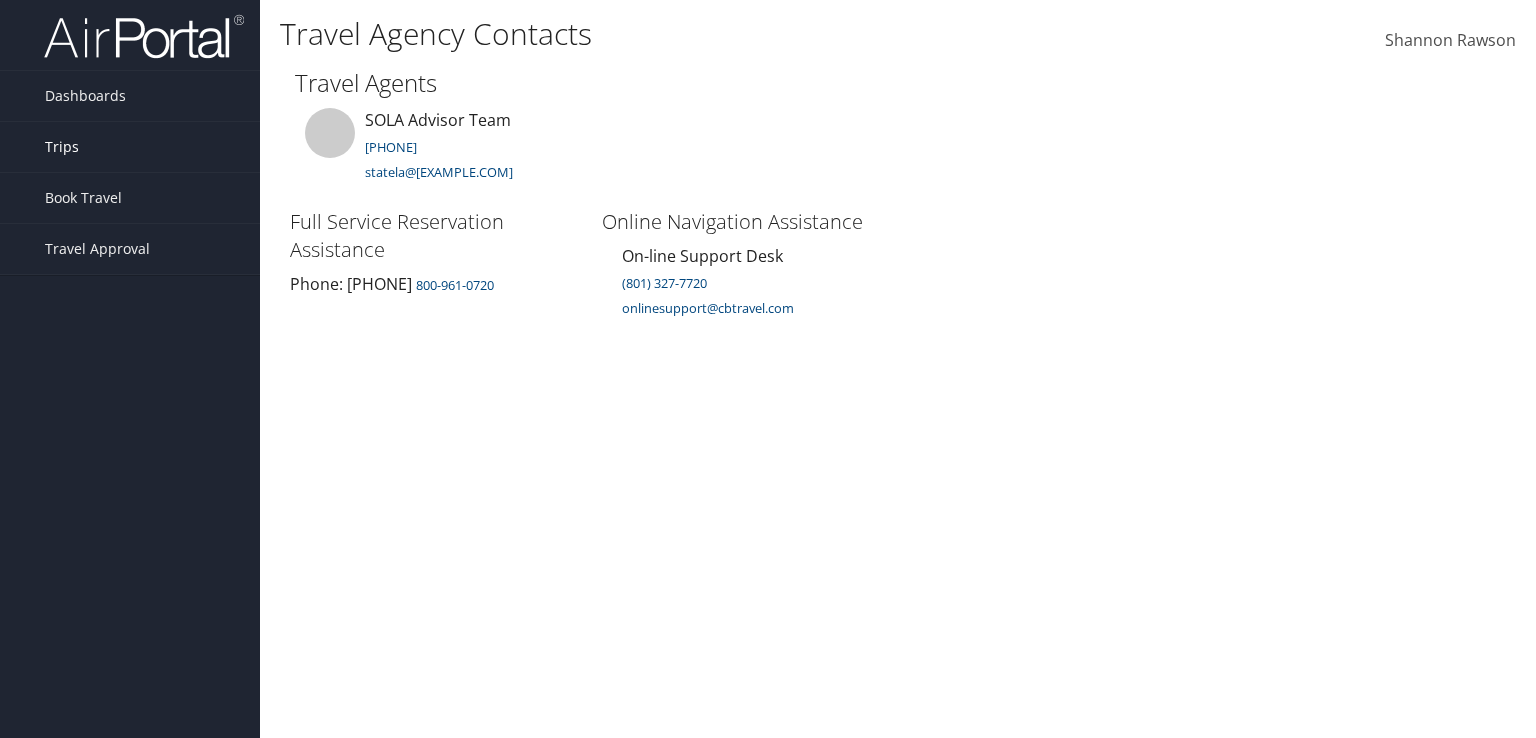 click on "Trips" at bounding box center (62, 147) 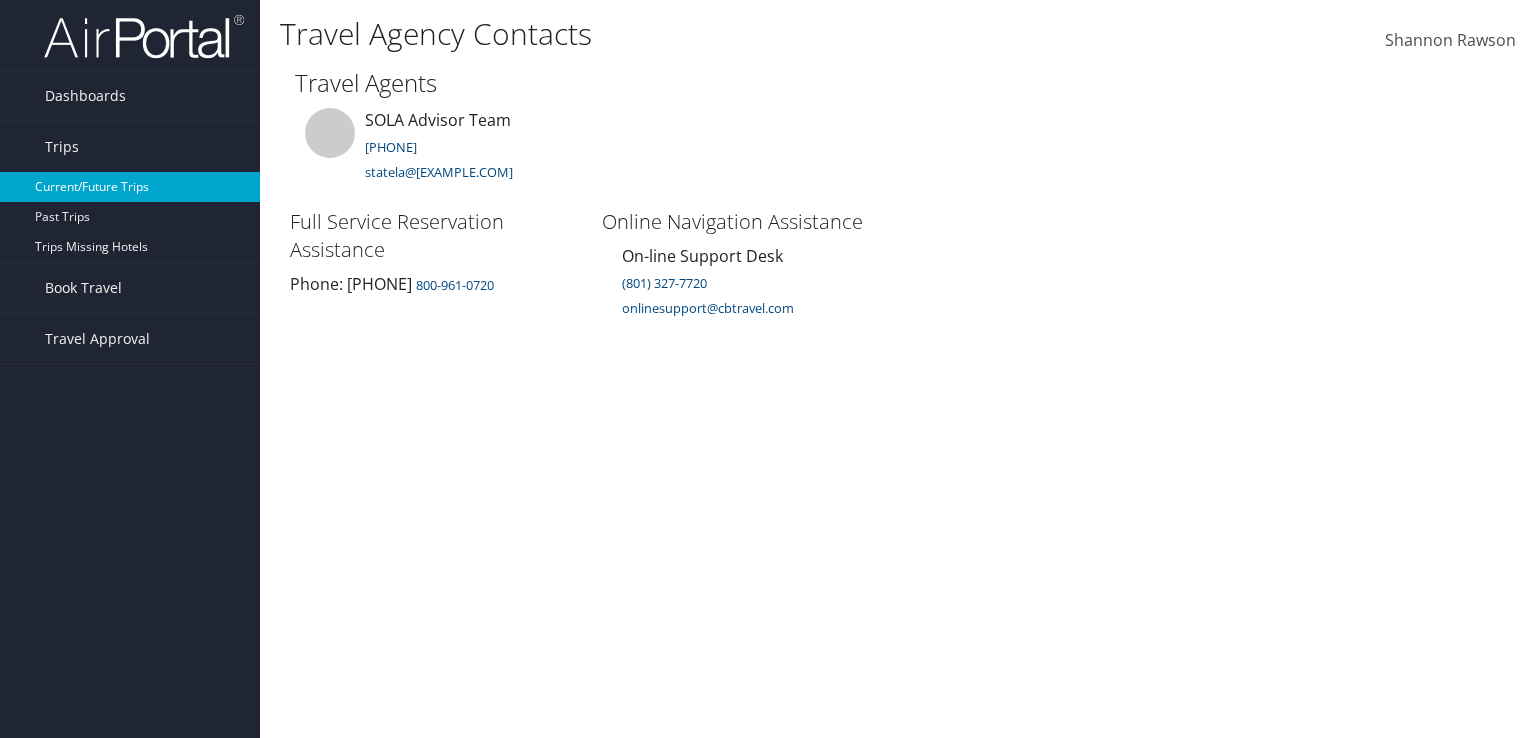 click on "Current/Future Trips" at bounding box center (130, 187) 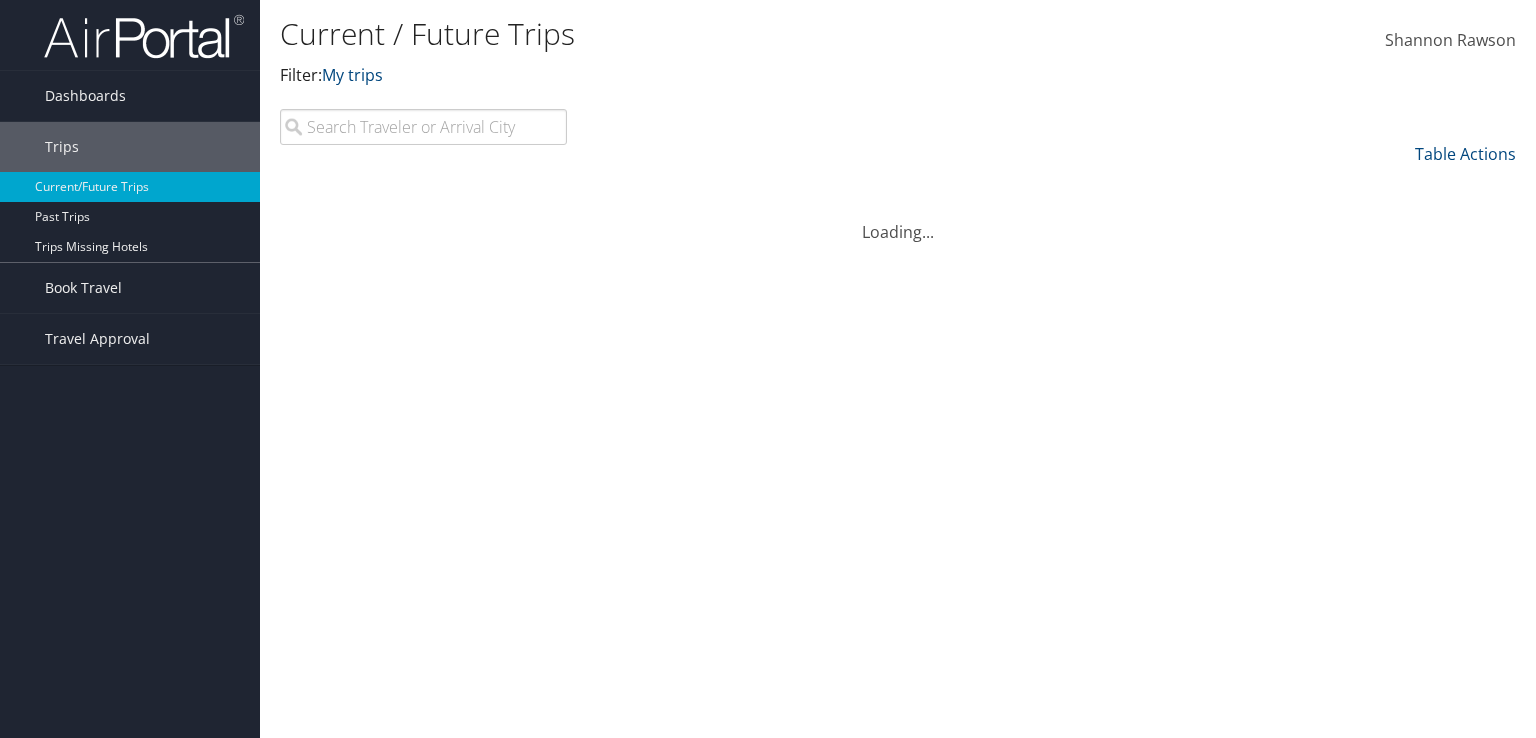 scroll, scrollTop: 0, scrollLeft: 0, axis: both 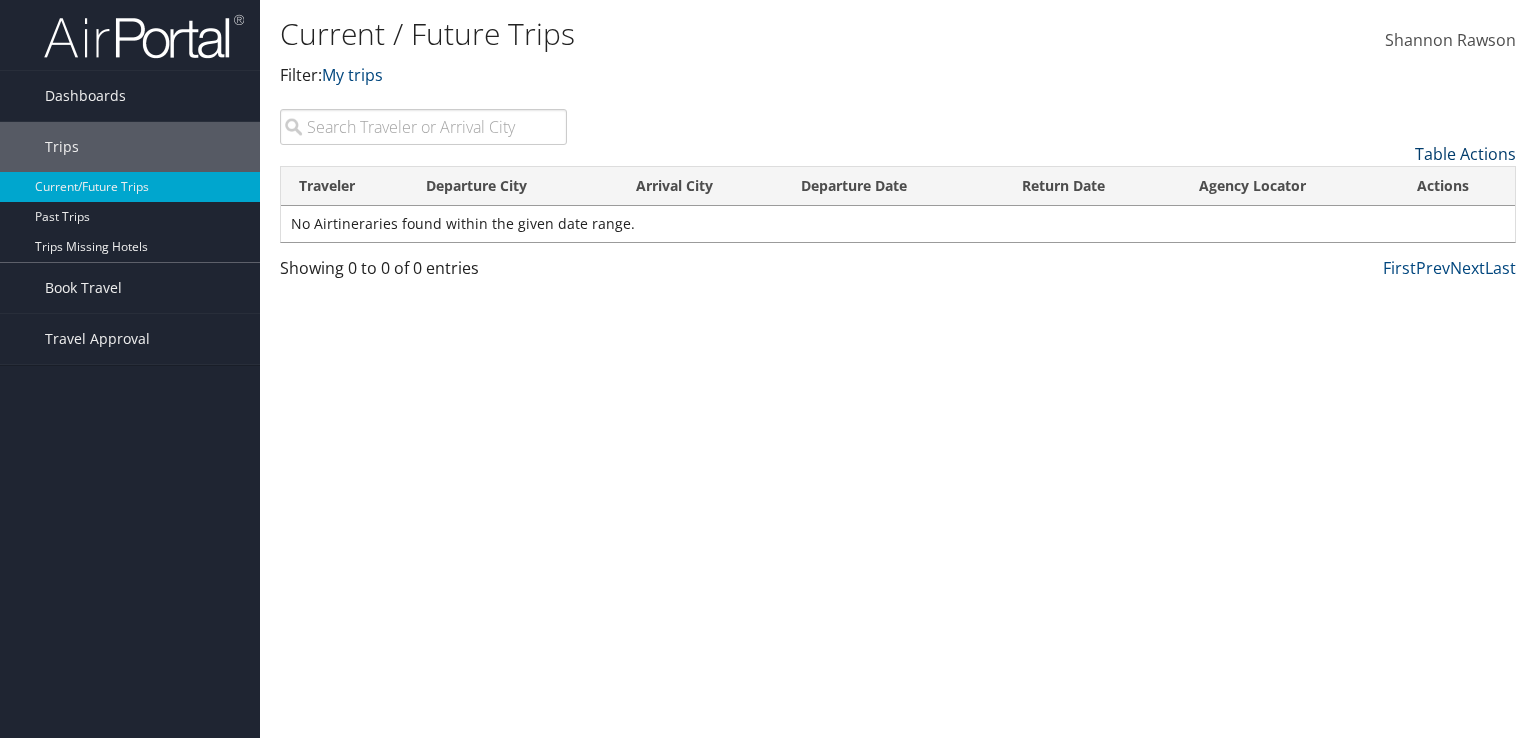 click at bounding box center [1516, 154] 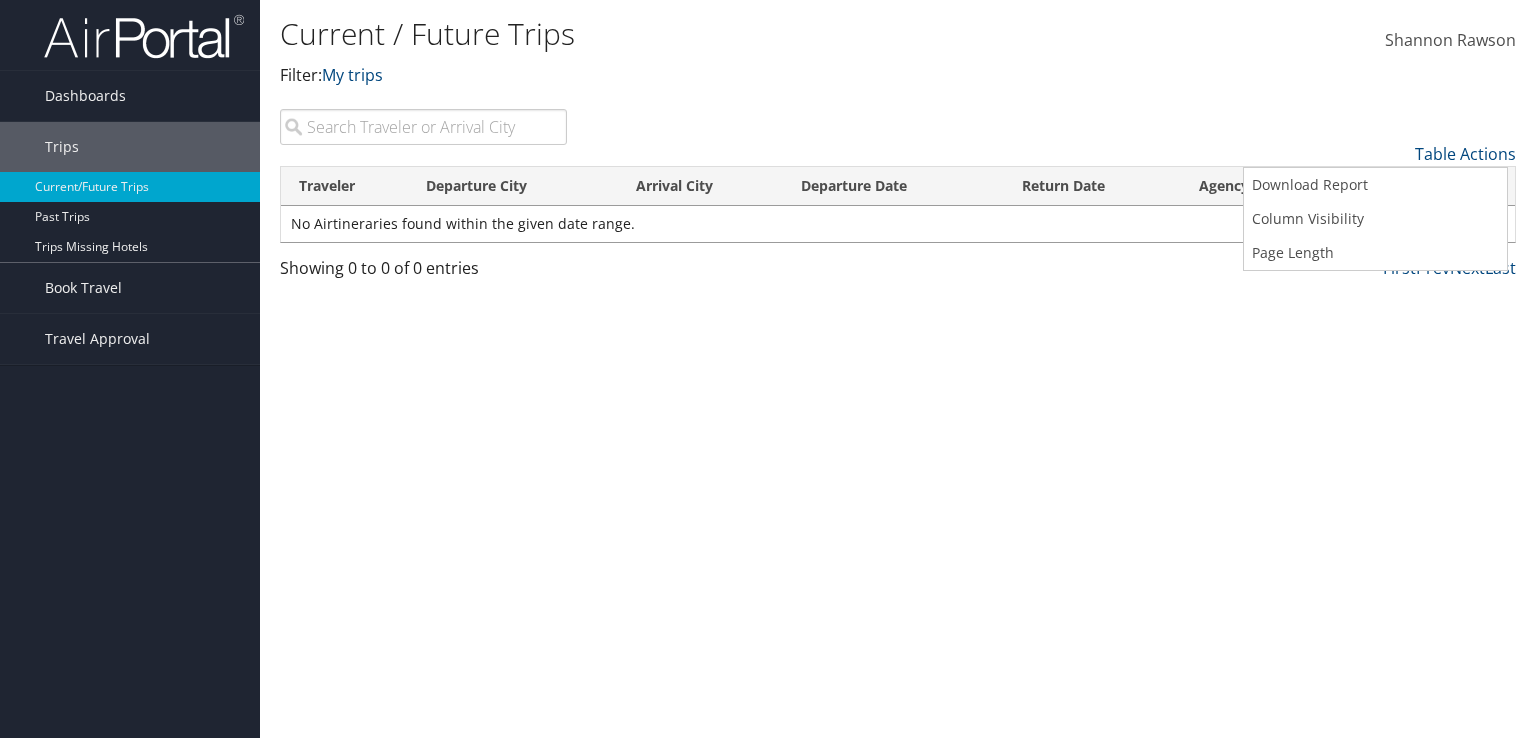 click at bounding box center (768, 369) 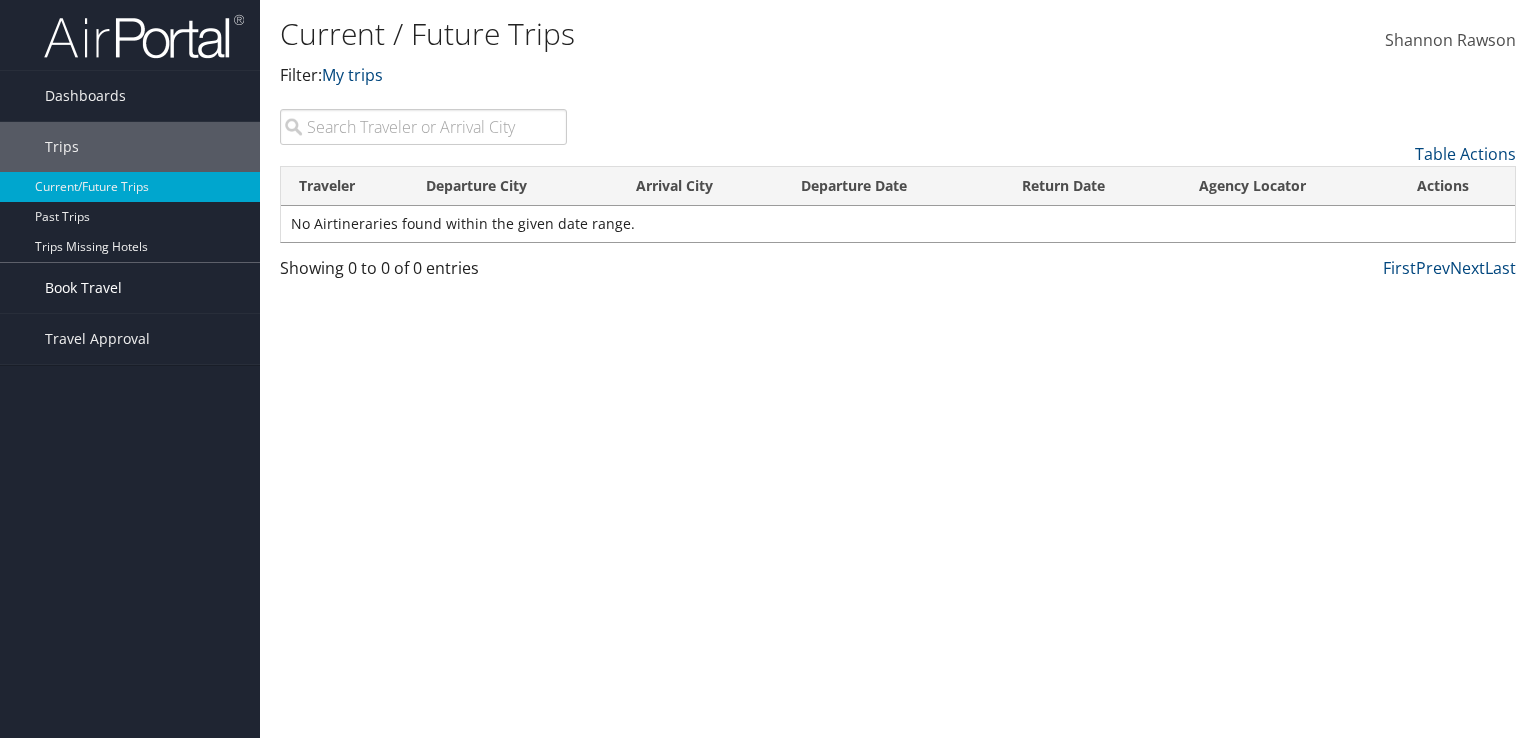 click on "Book Travel" at bounding box center [83, 288] 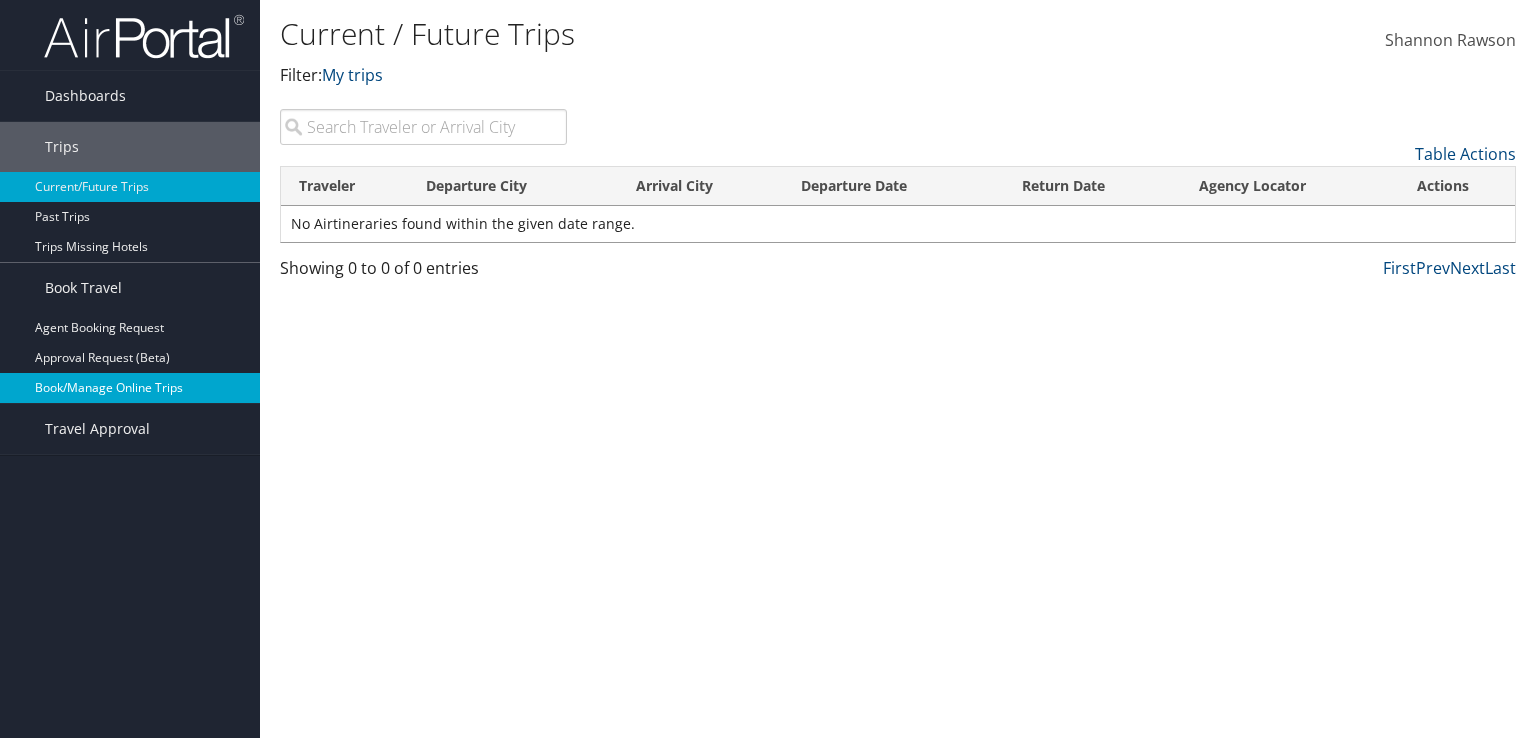 click on "Book/Manage Online Trips" at bounding box center [130, 388] 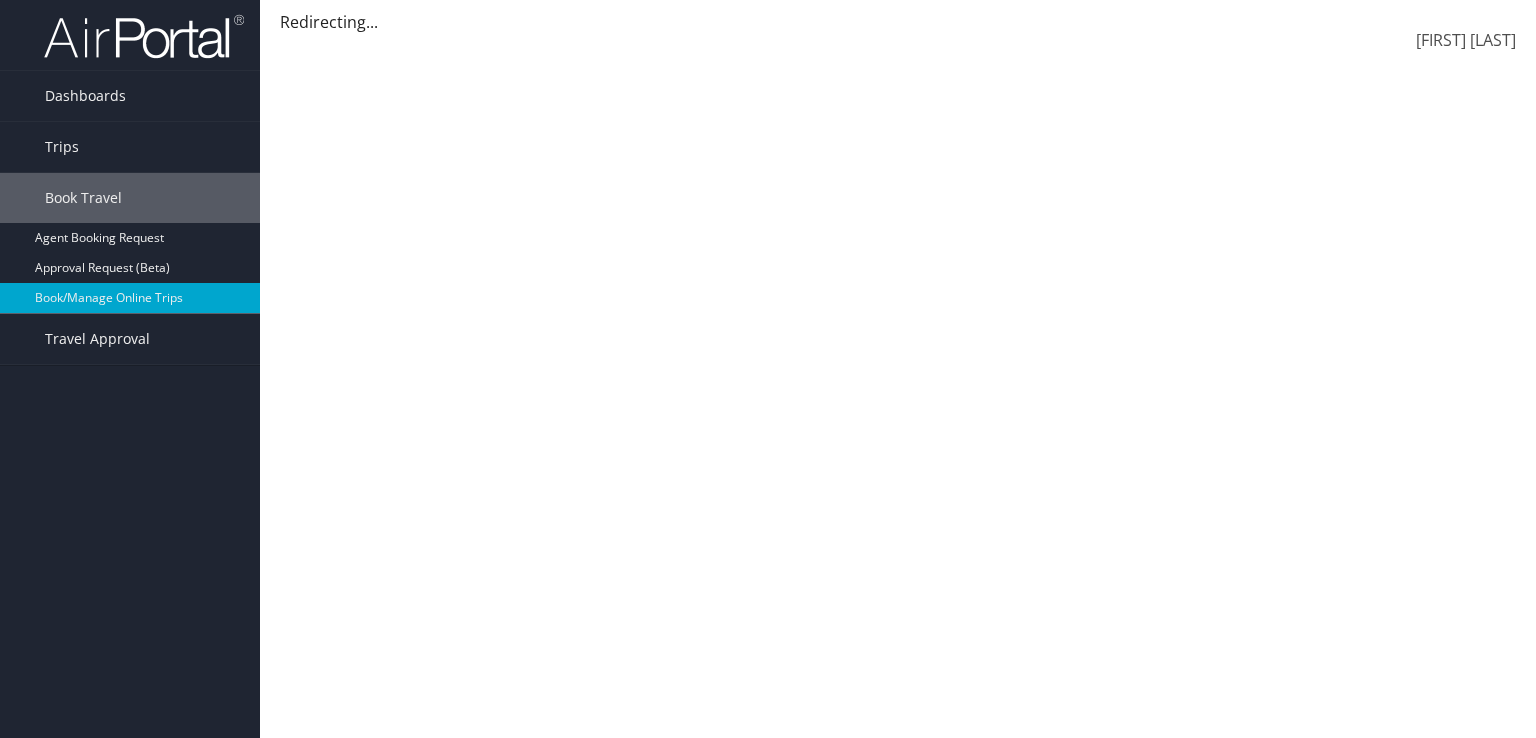 scroll, scrollTop: 0, scrollLeft: 0, axis: both 